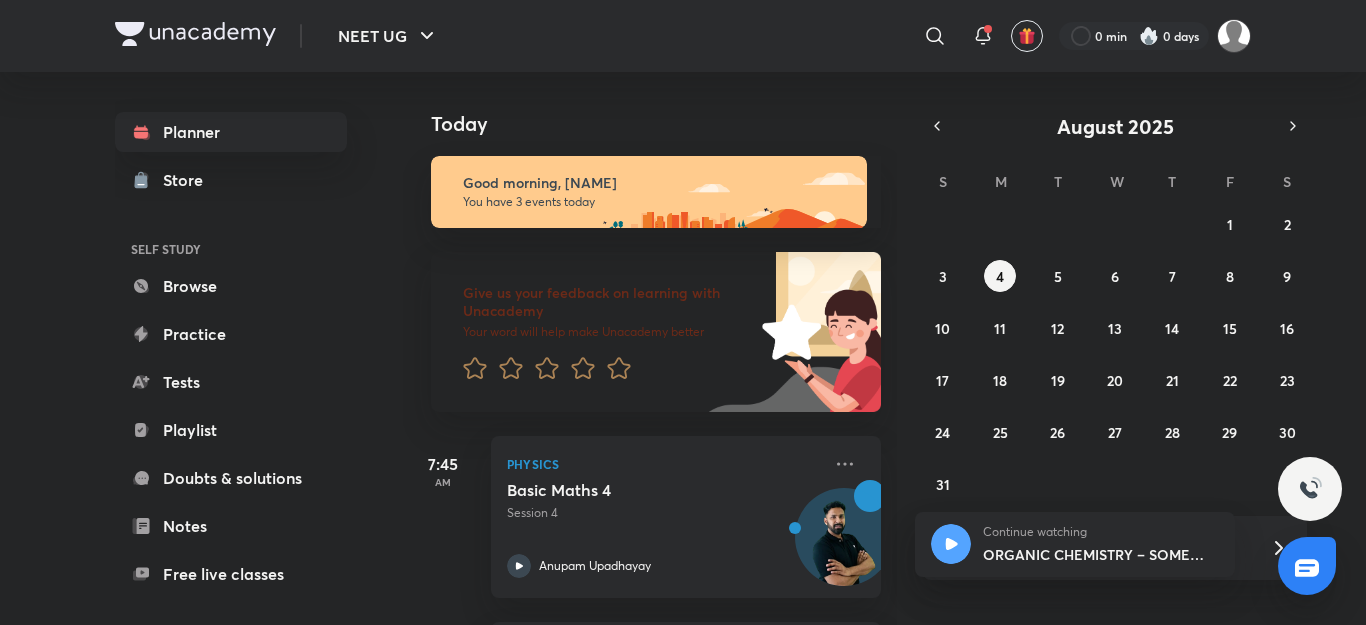 scroll, scrollTop: 0, scrollLeft: 0, axis: both 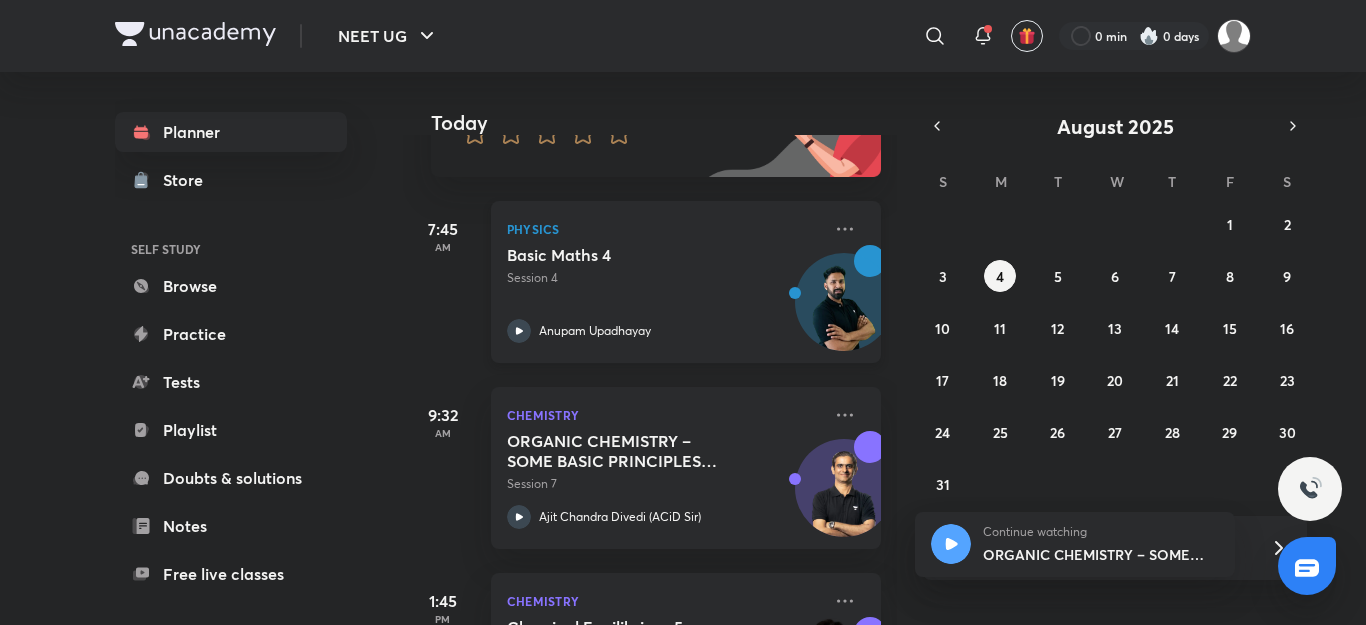drag, startPoint x: 673, startPoint y: 309, endPoint x: 549, endPoint y: 306, distance: 124.036285 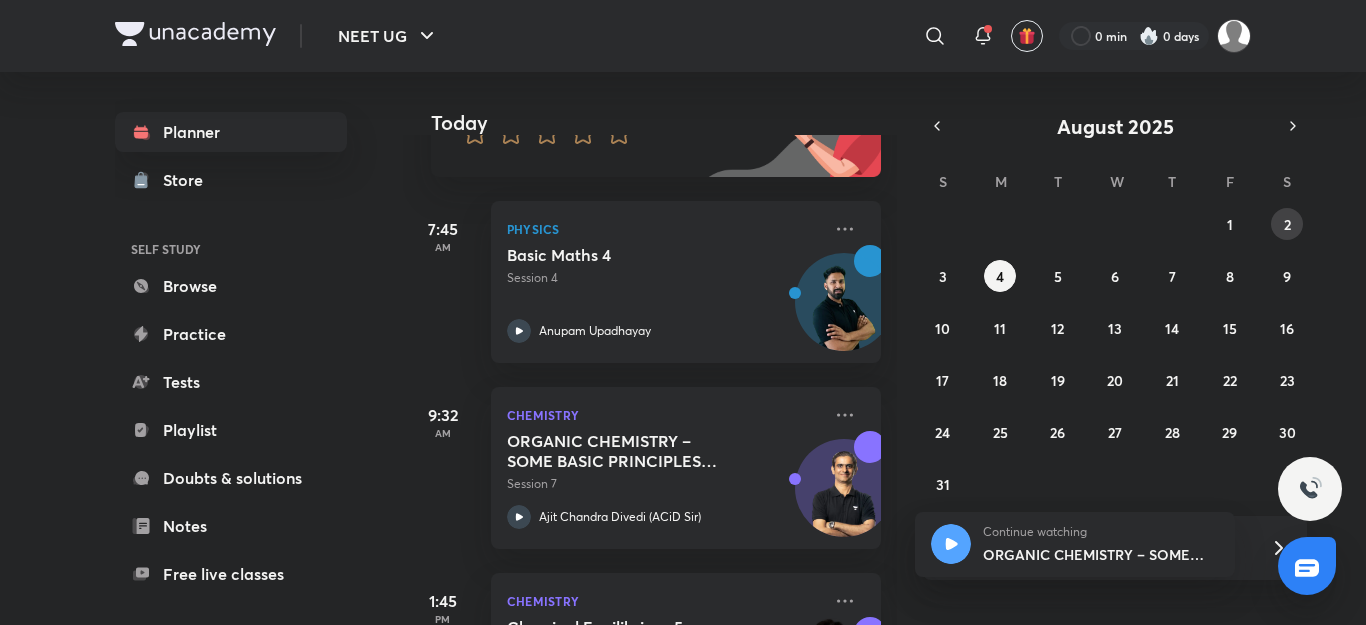click on "2" at bounding box center [1287, 224] 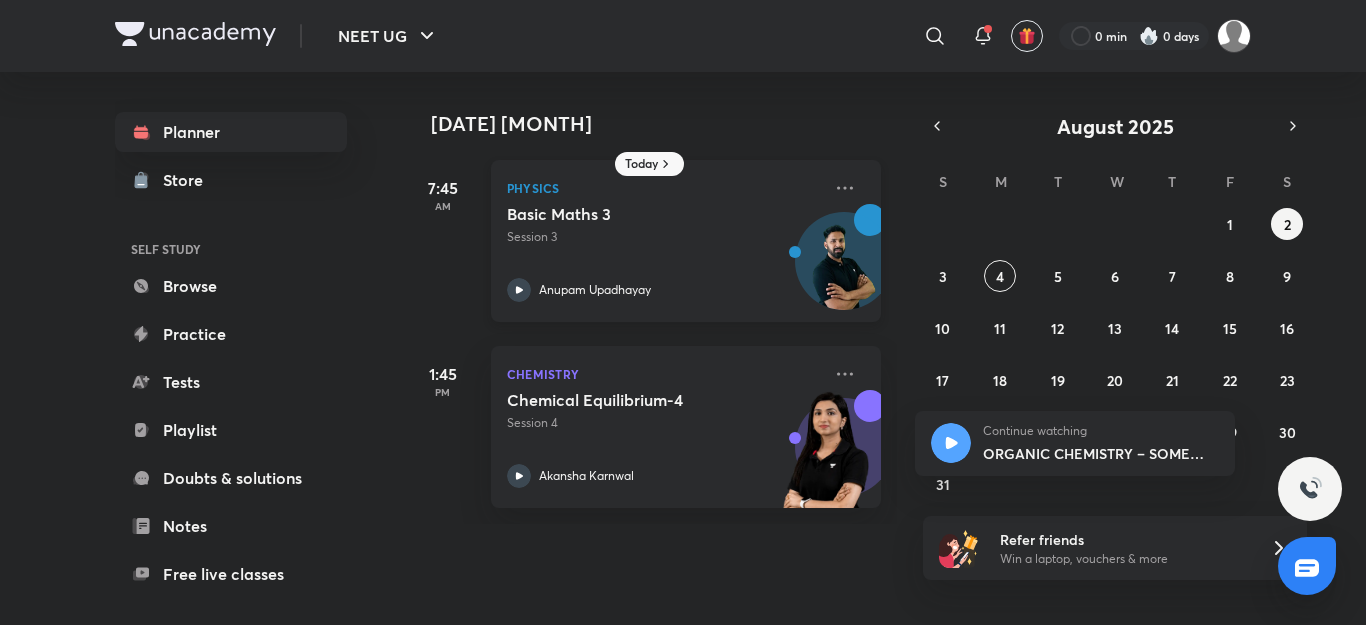 click 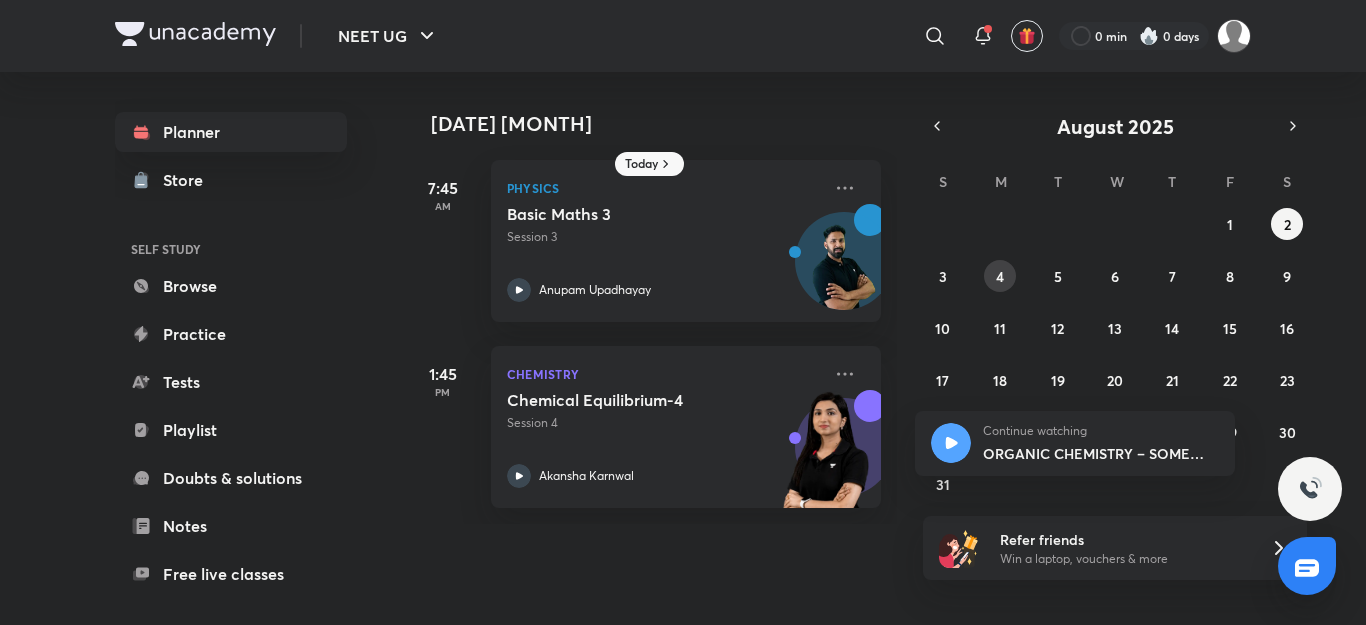 click on "4" at bounding box center (1000, 276) 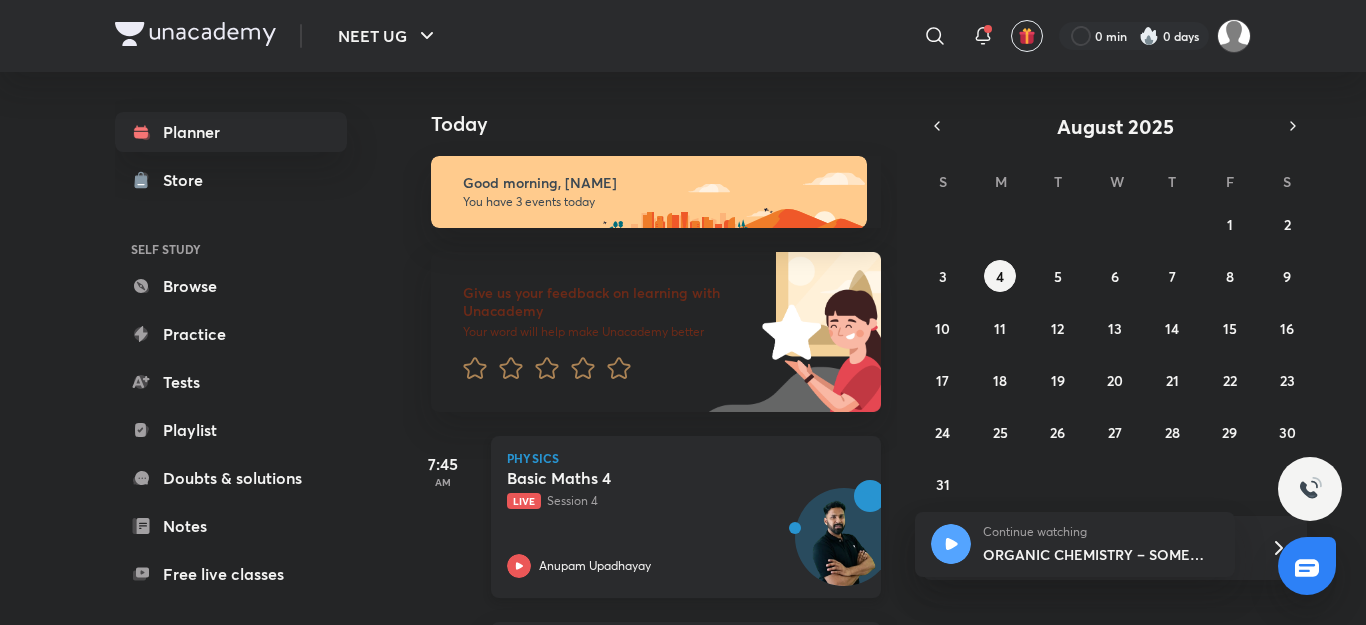 click 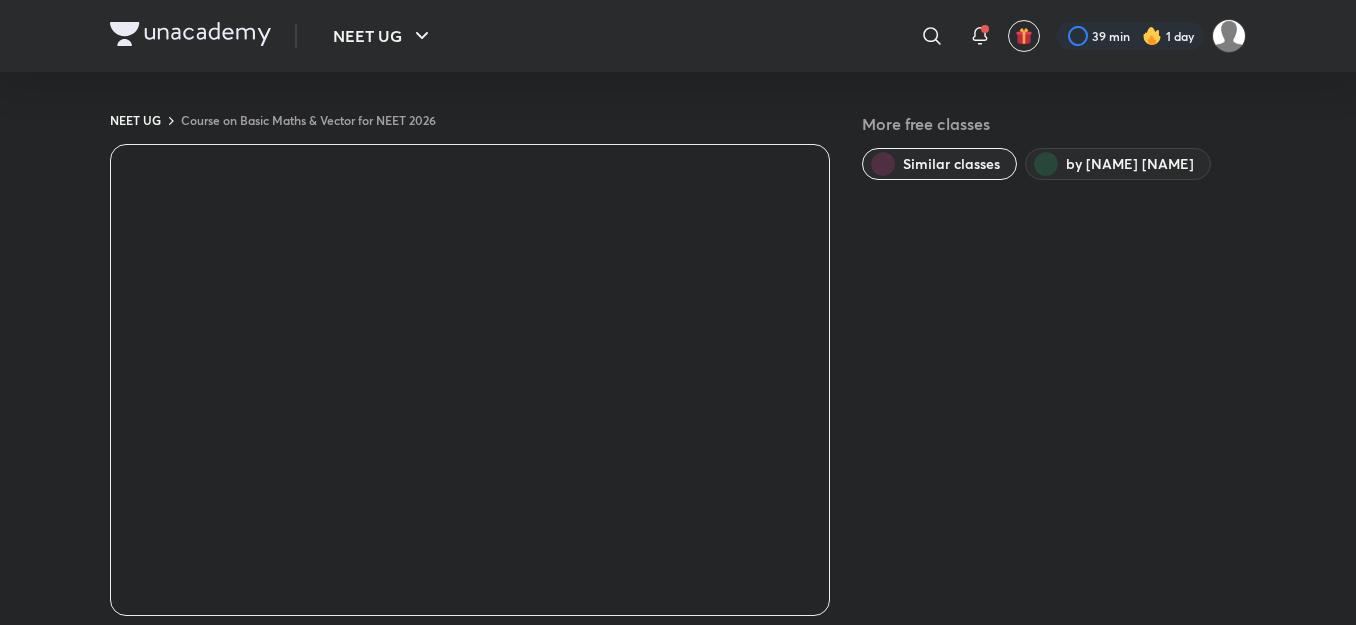 scroll, scrollTop: 0, scrollLeft: 0, axis: both 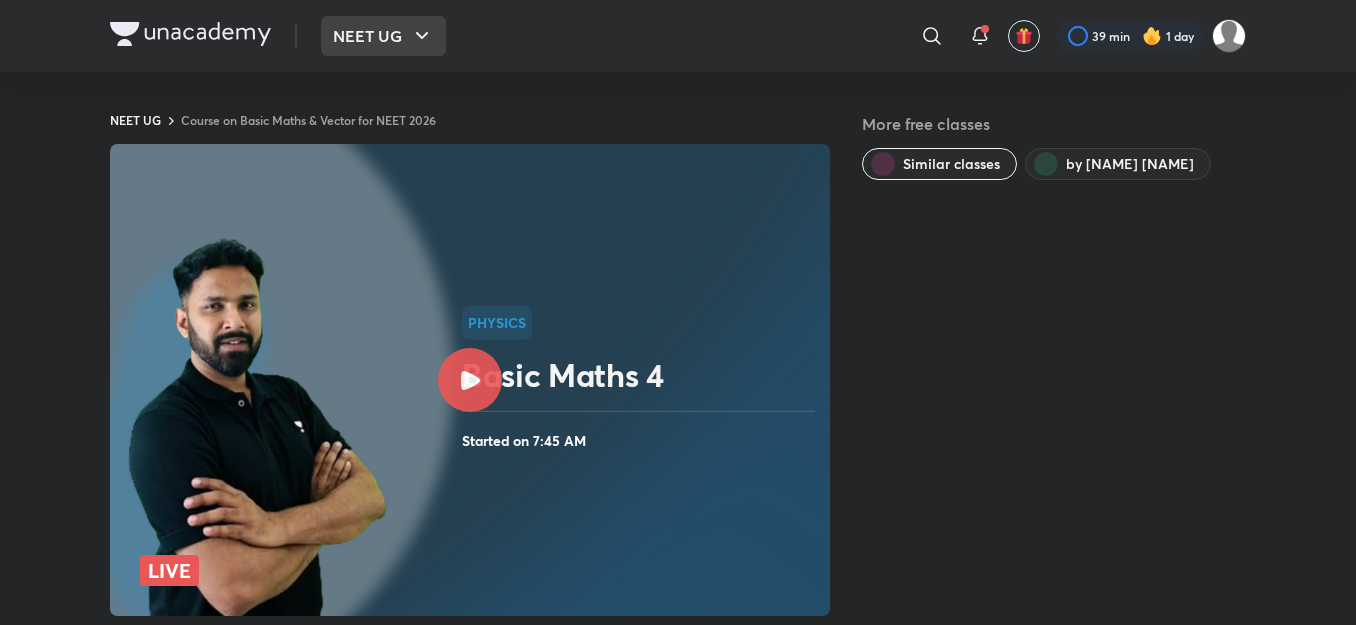 click on "NEET UG" at bounding box center [383, 36] 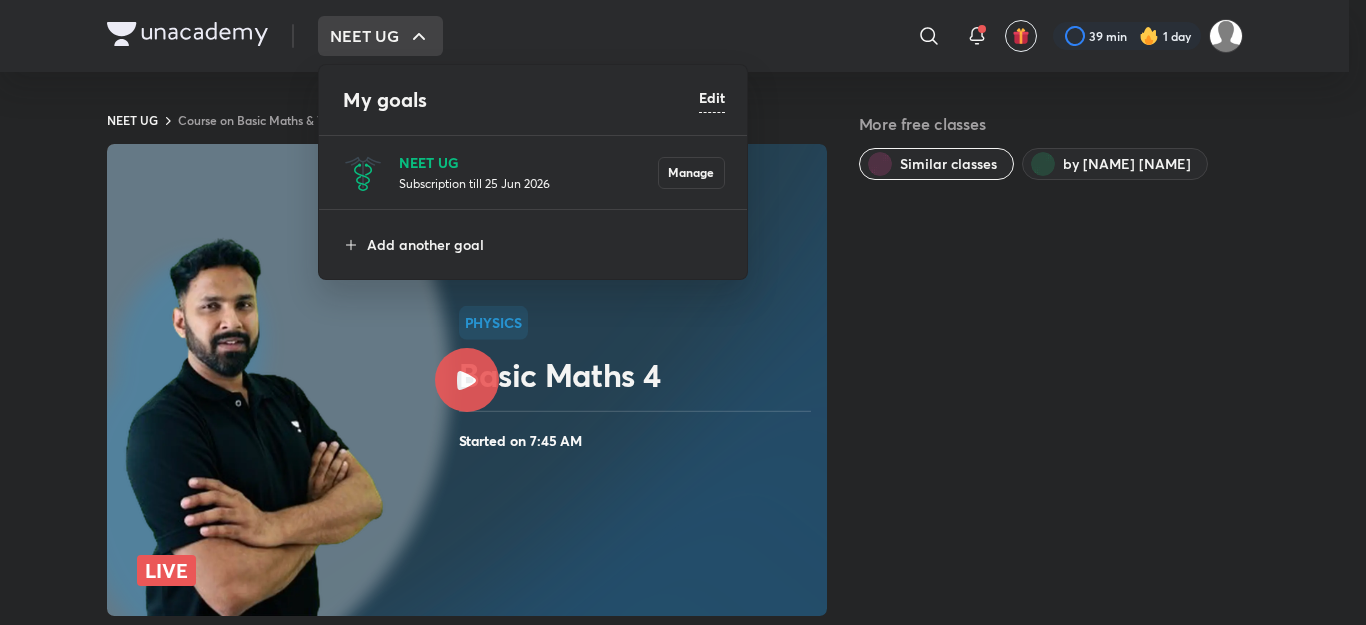 click on "NEET UG" at bounding box center [528, 162] 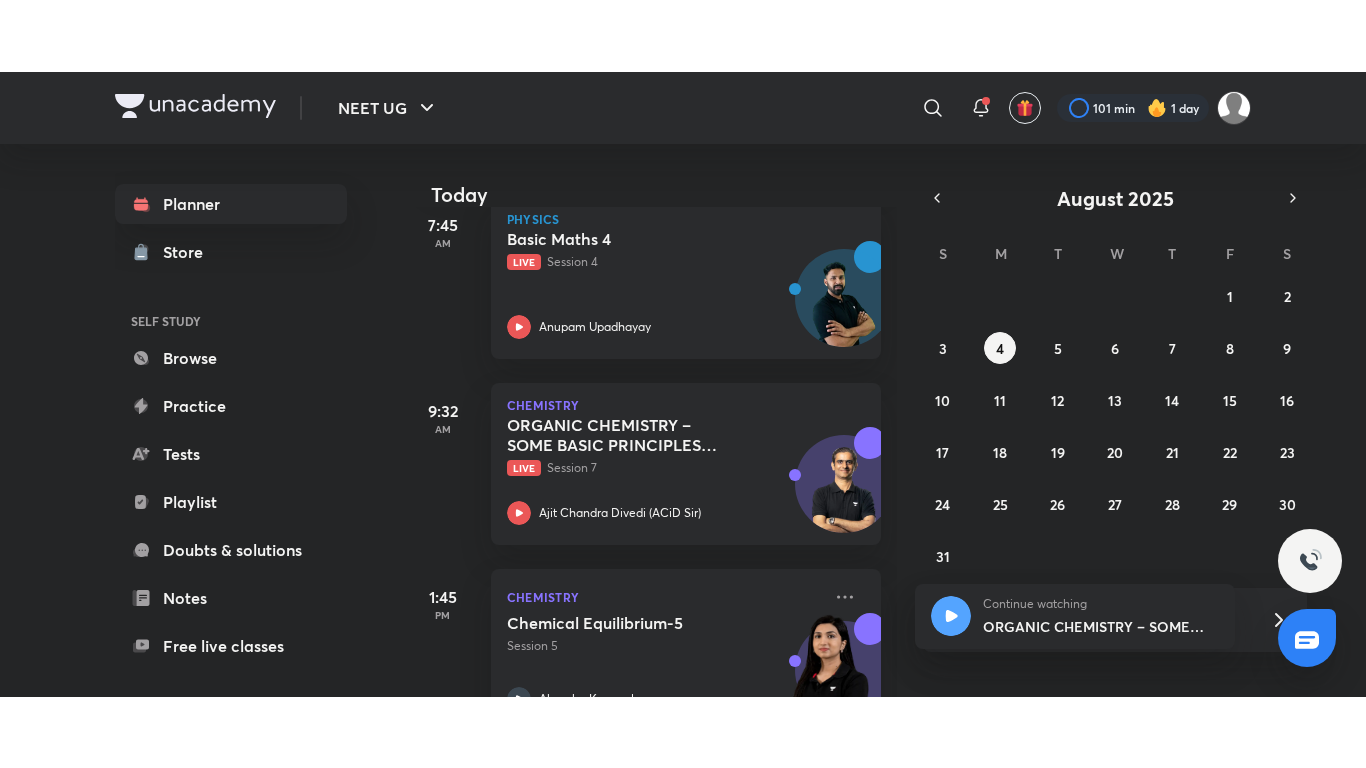 scroll, scrollTop: 378, scrollLeft: 0, axis: vertical 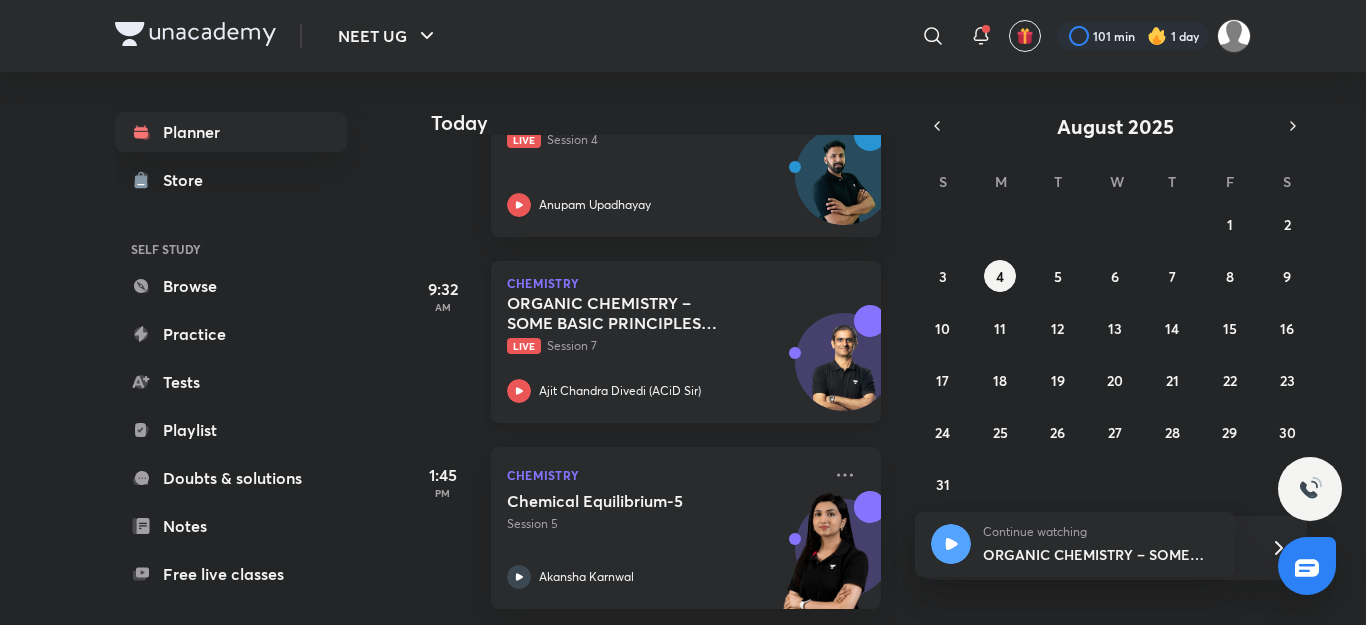 click 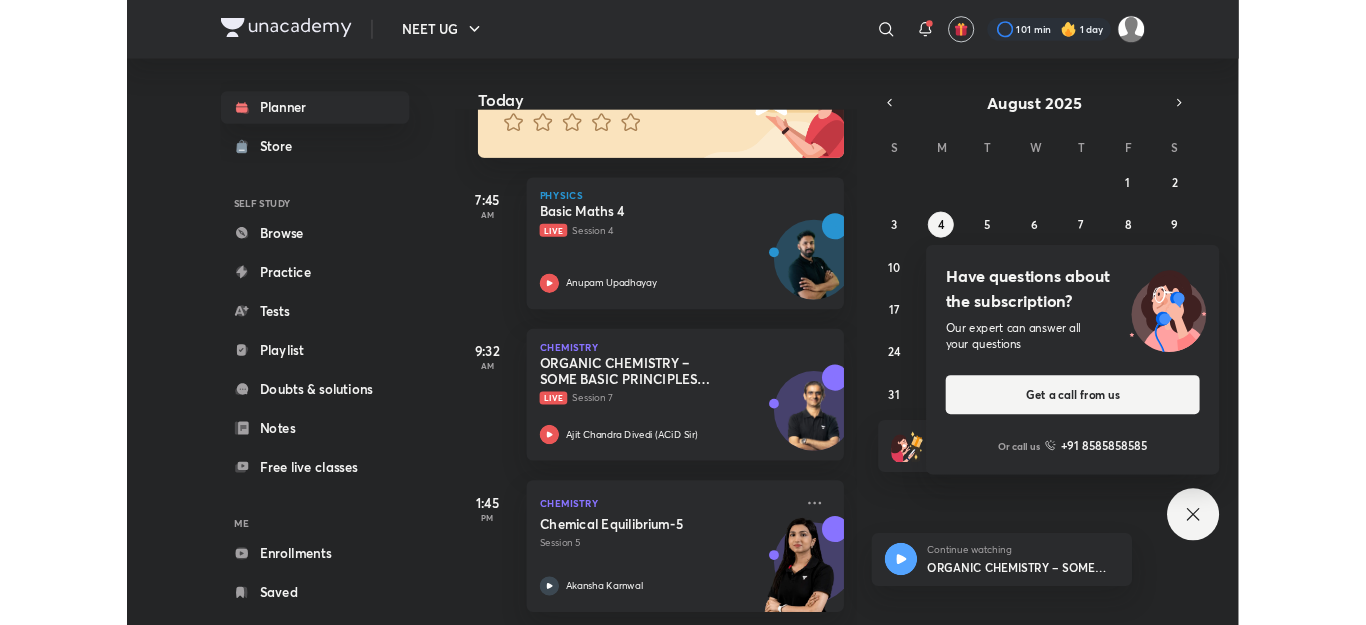 scroll, scrollTop: 235, scrollLeft: 0, axis: vertical 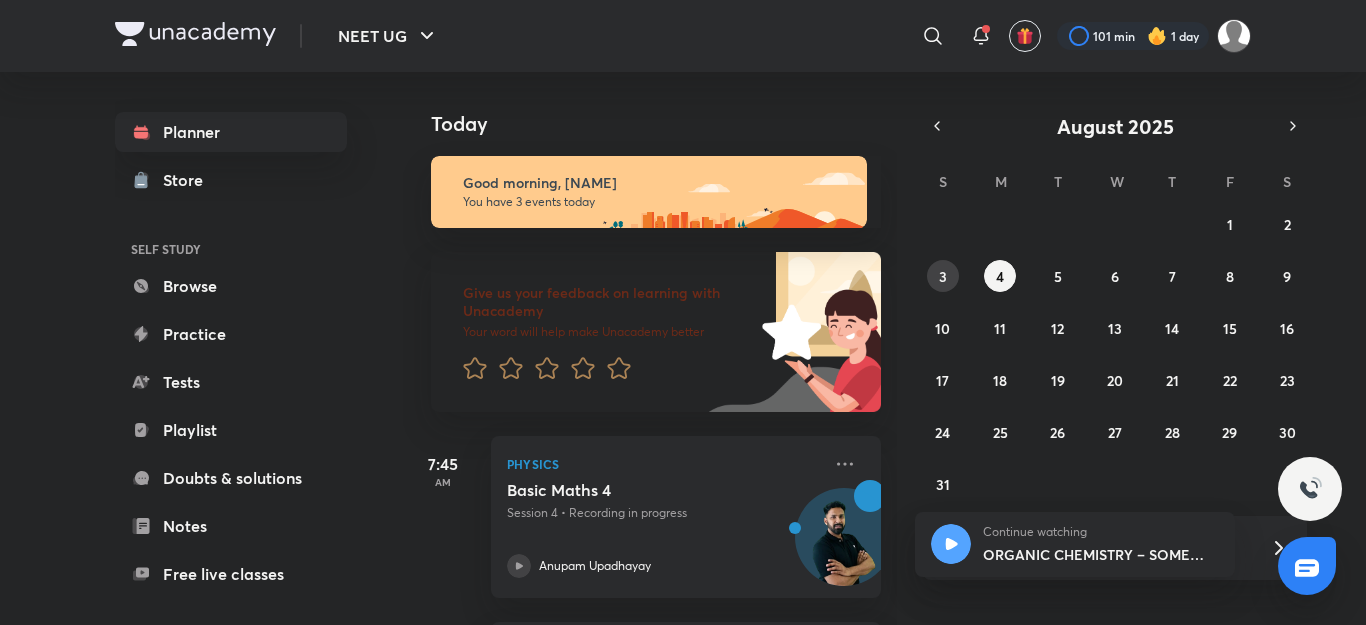 click on "3" at bounding box center [943, 276] 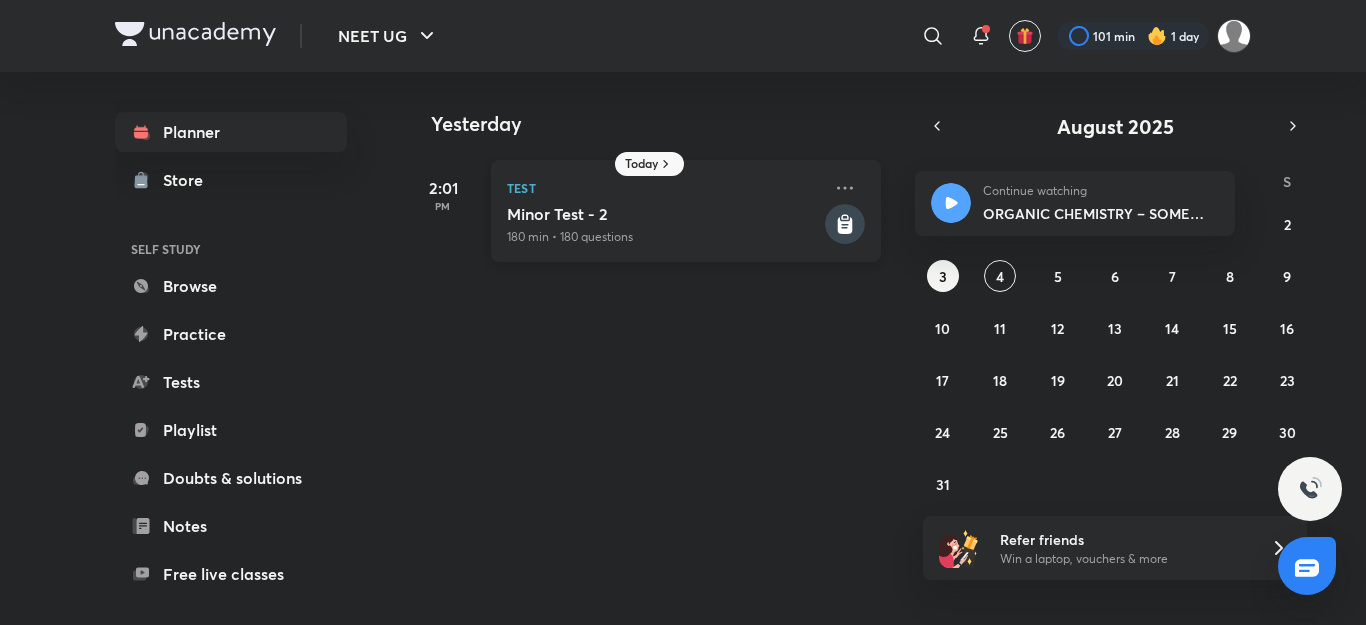 click 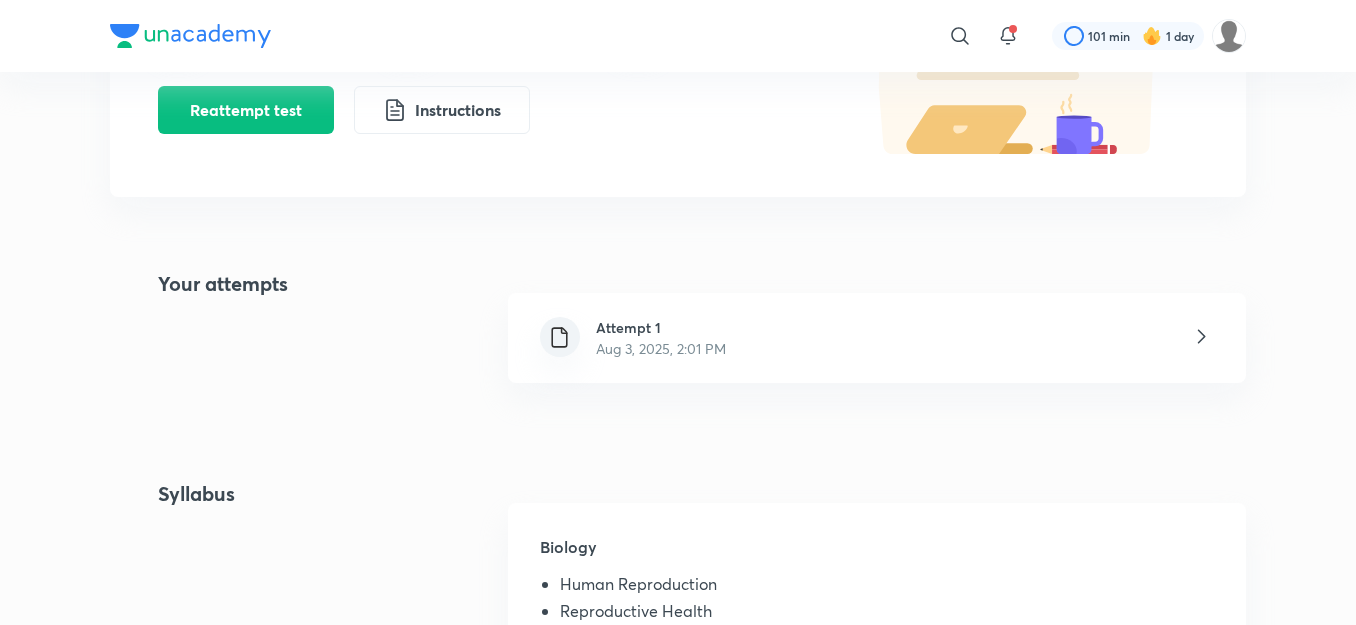scroll, scrollTop: 194, scrollLeft: 0, axis: vertical 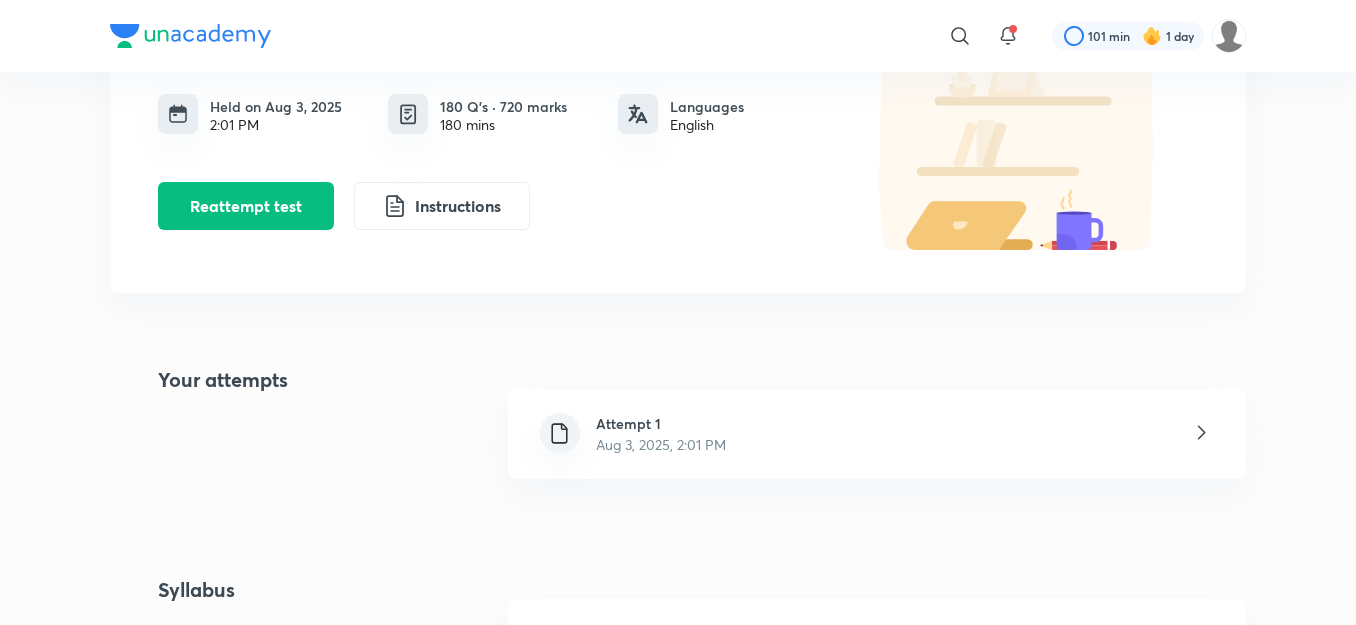 click on "Attempt 1 Aug 3, 2025, 2:01 PM" at bounding box center (877, 434) 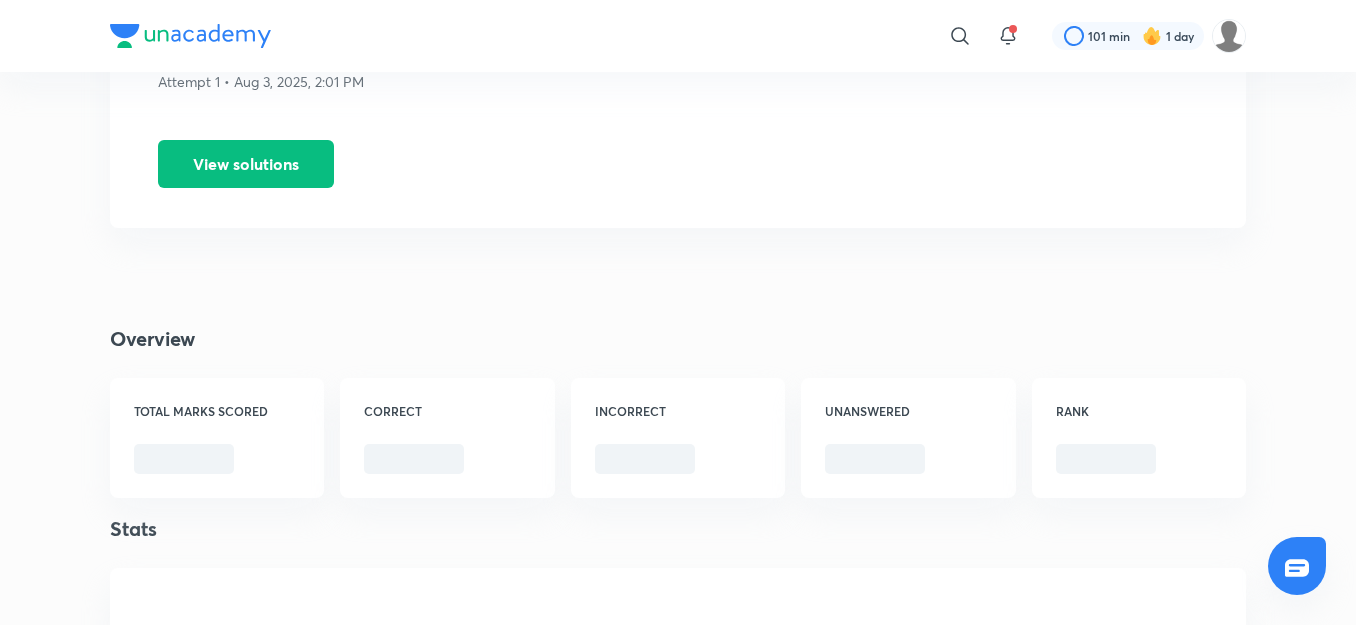 scroll, scrollTop: 0, scrollLeft: 0, axis: both 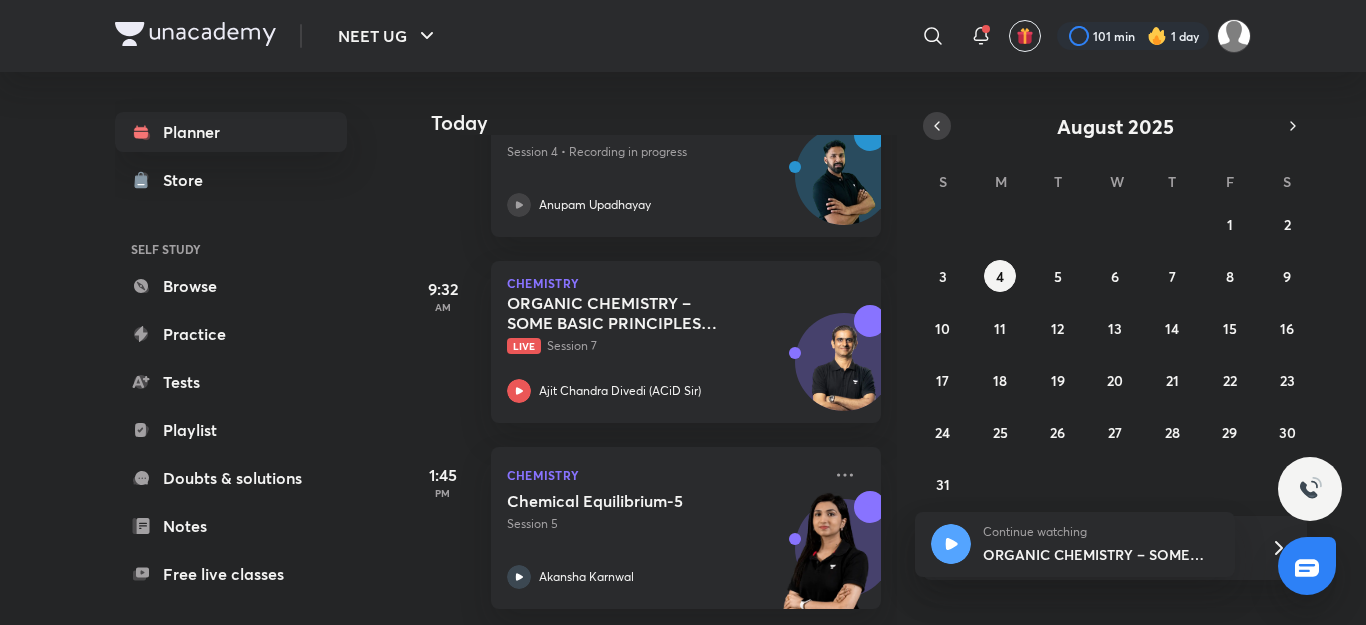 click 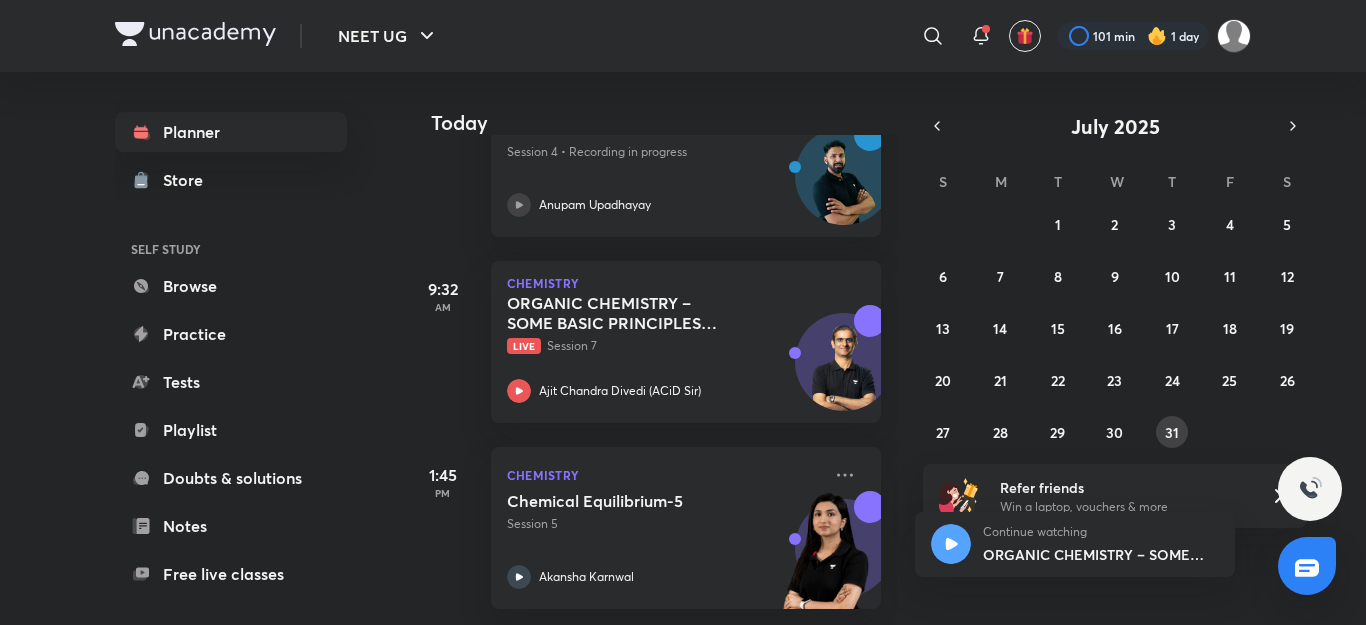 click on "31" at bounding box center (1172, 432) 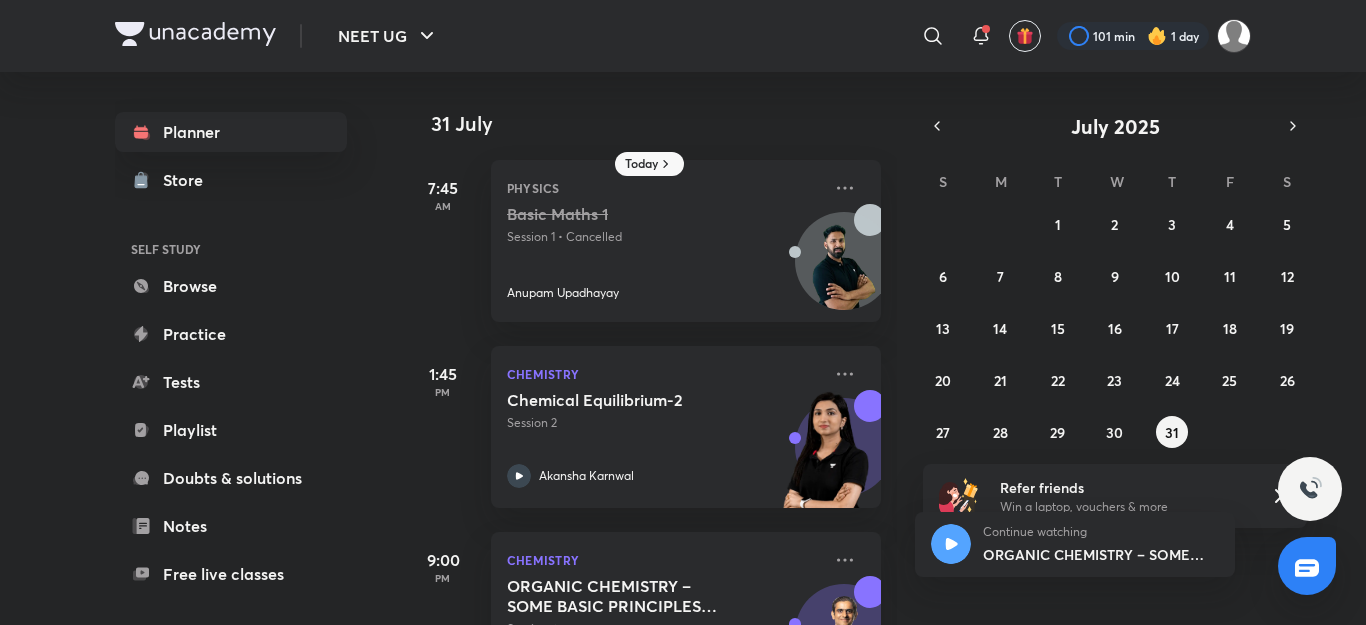 scroll, scrollTop: 102, scrollLeft: 0, axis: vertical 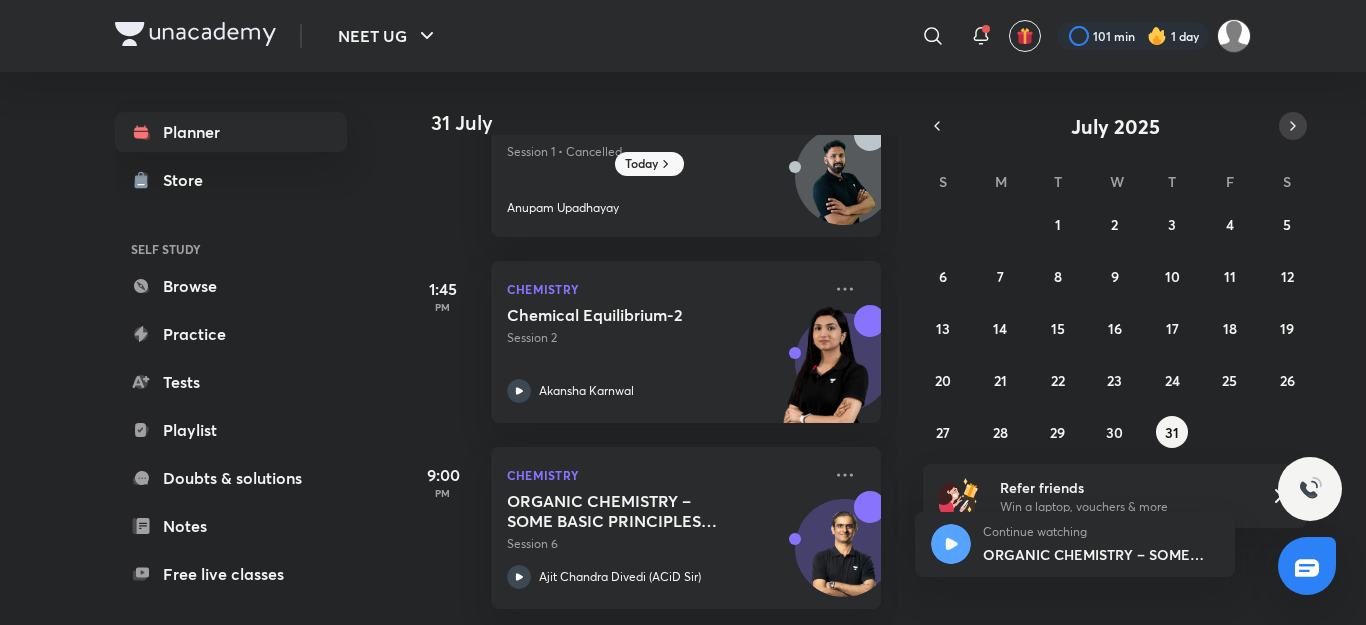 click 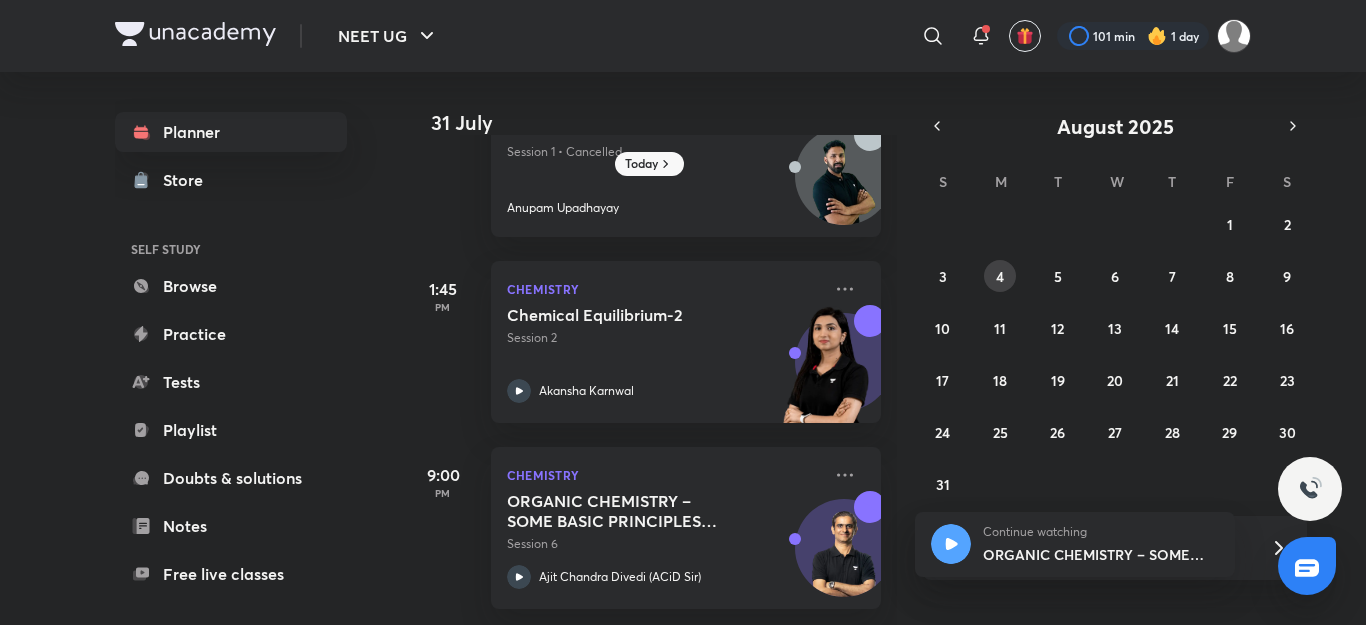 click on "4" at bounding box center [1000, 276] 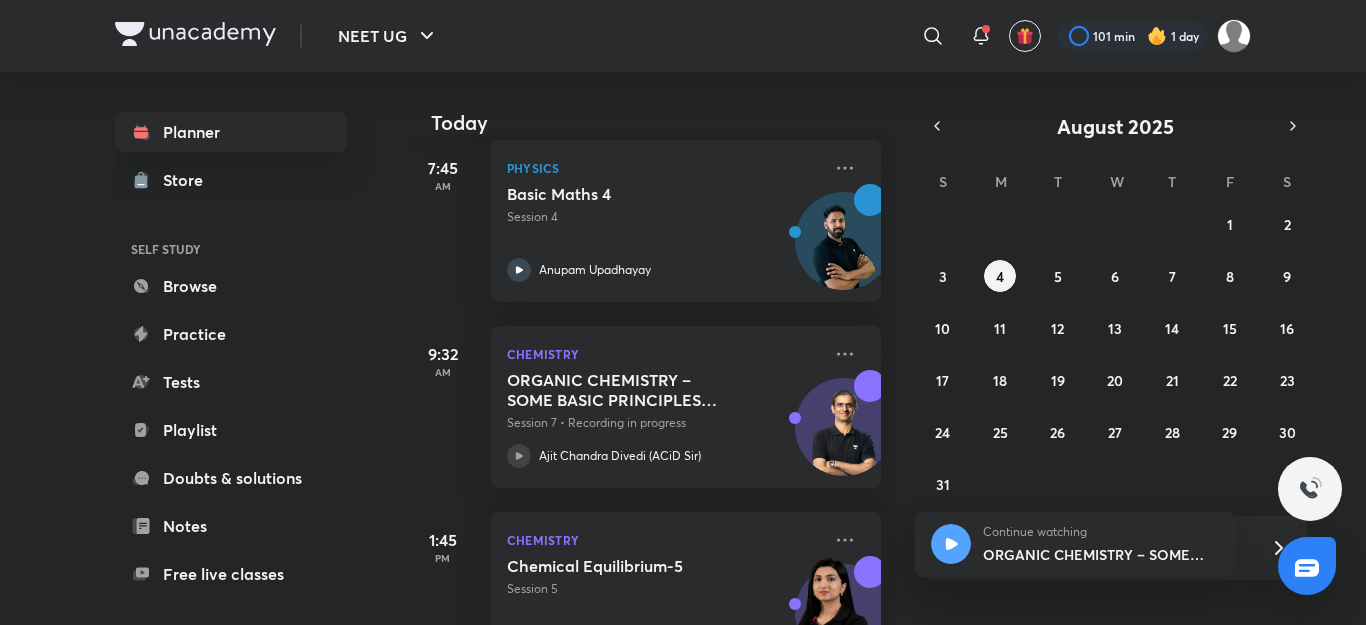 scroll, scrollTop: 378, scrollLeft: 0, axis: vertical 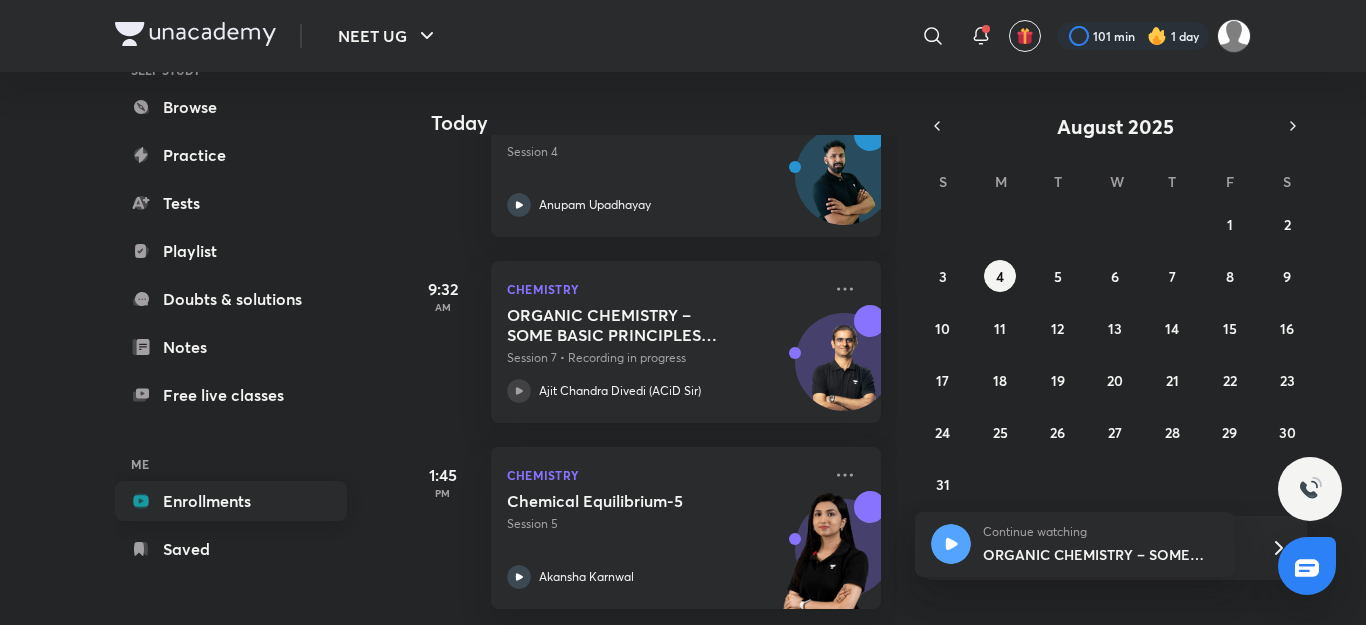 click on "Enrollments" at bounding box center [231, 501] 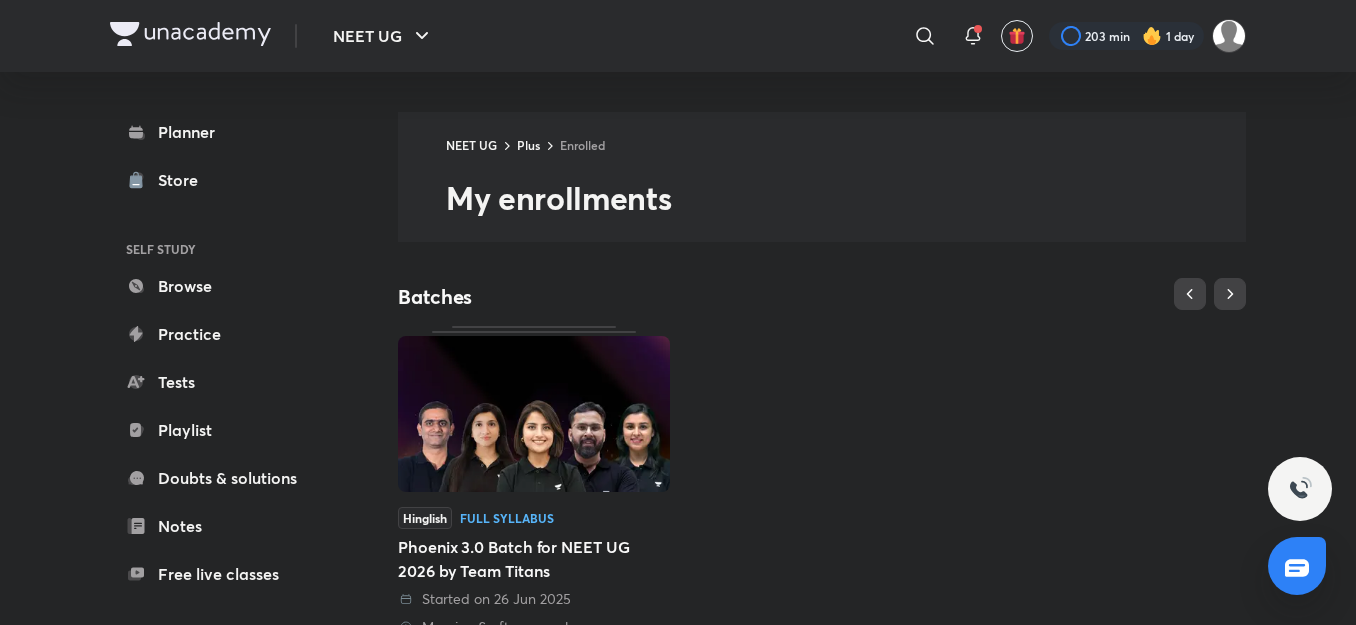 scroll, scrollTop: 541, scrollLeft: 0, axis: vertical 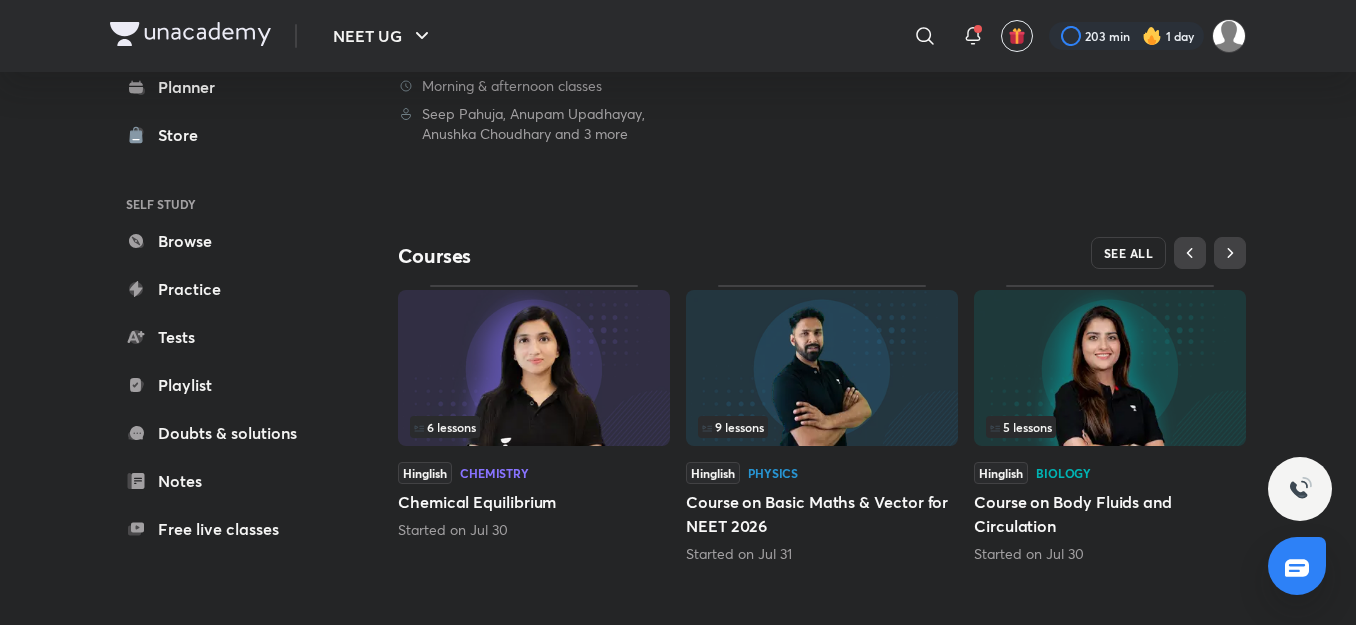 click on "SEE ALL" at bounding box center (1129, 253) 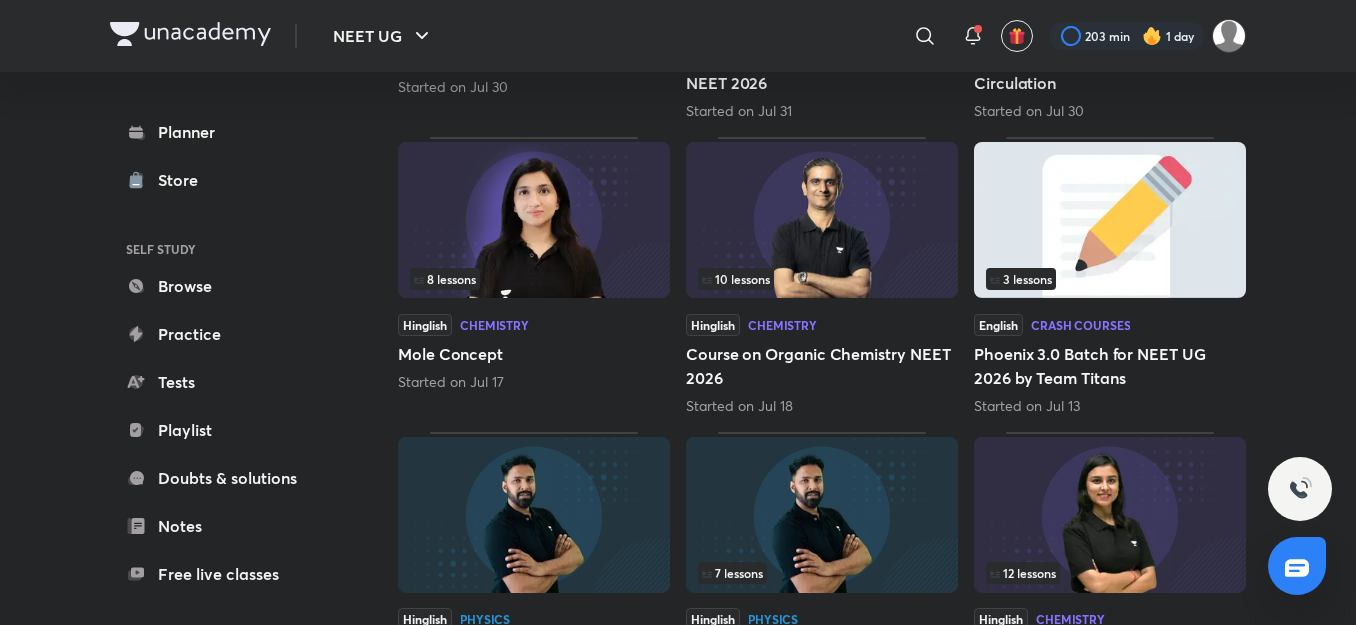 scroll, scrollTop: 0, scrollLeft: 0, axis: both 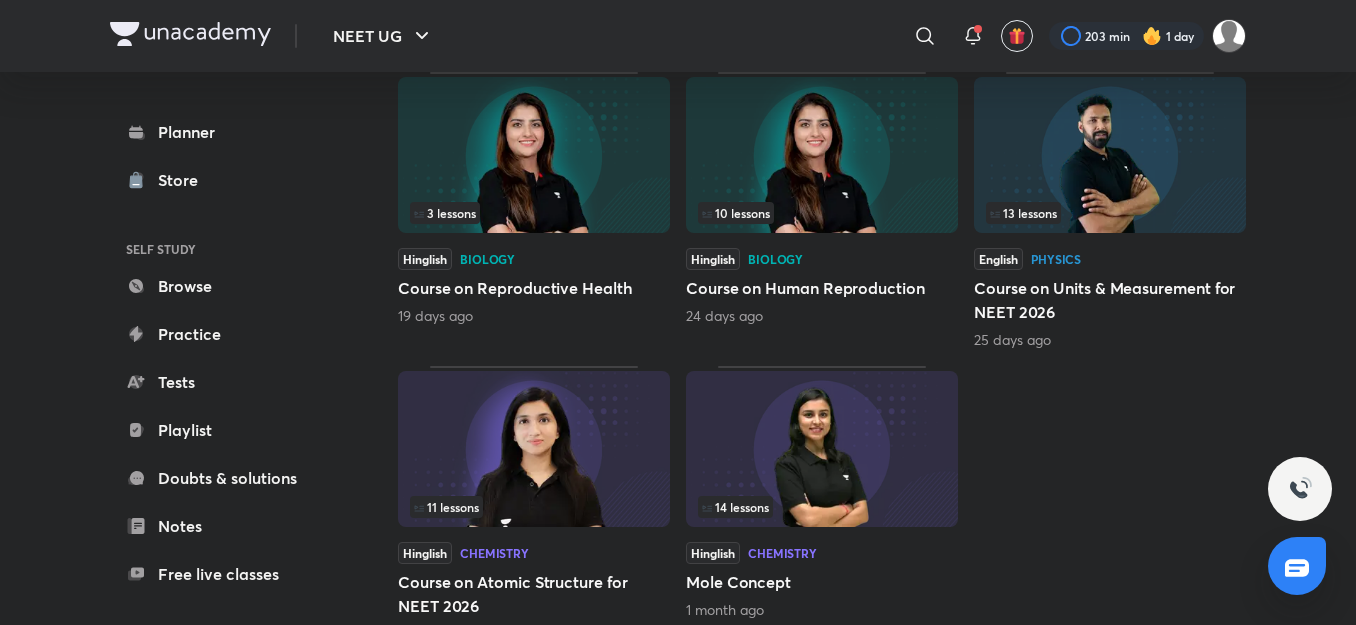 click at bounding box center [822, 449] 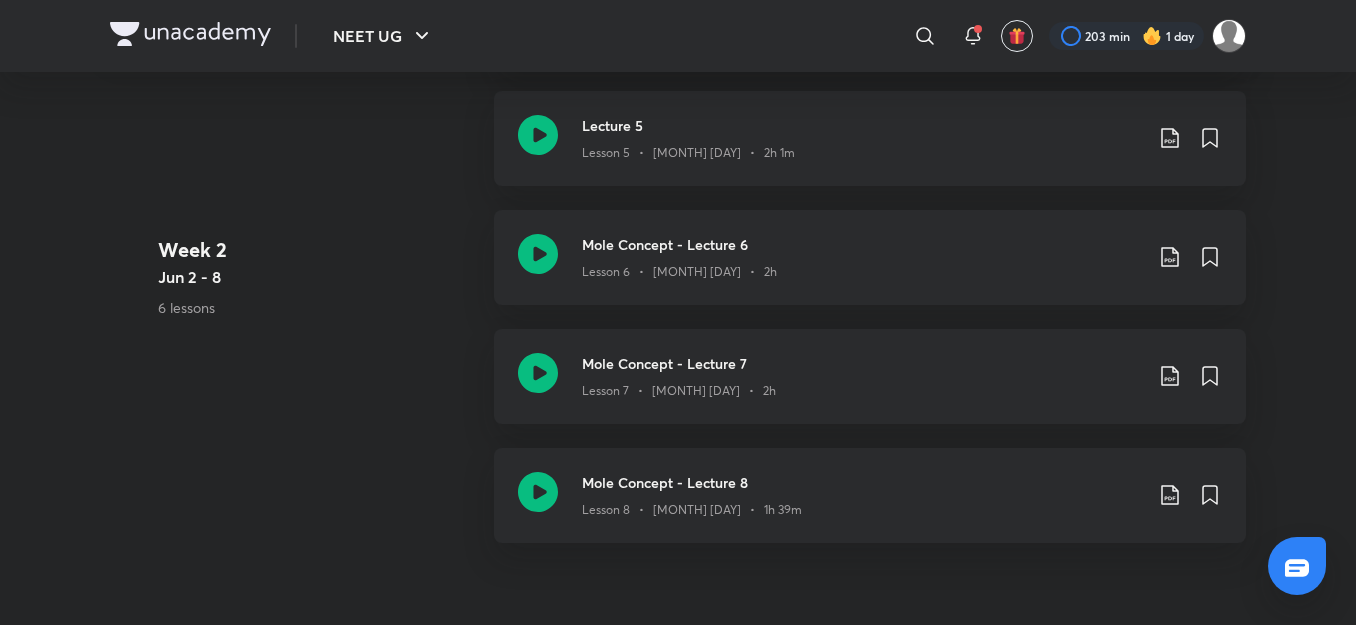 scroll, scrollTop: 0, scrollLeft: 0, axis: both 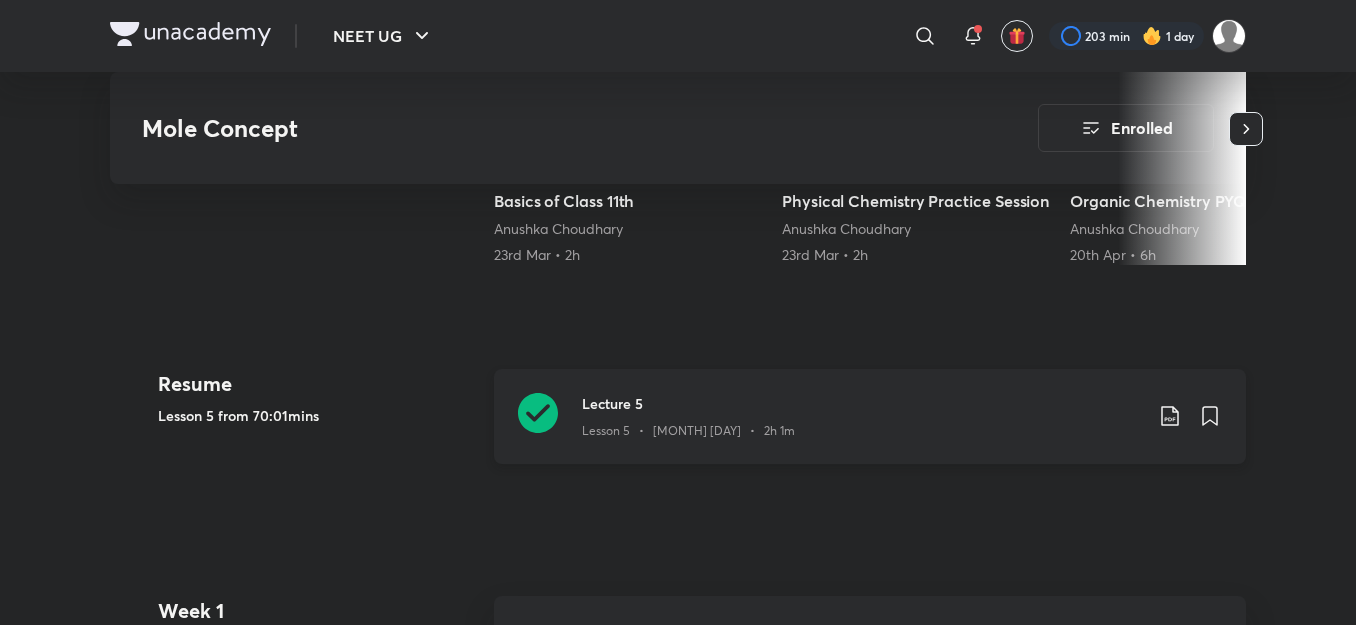click 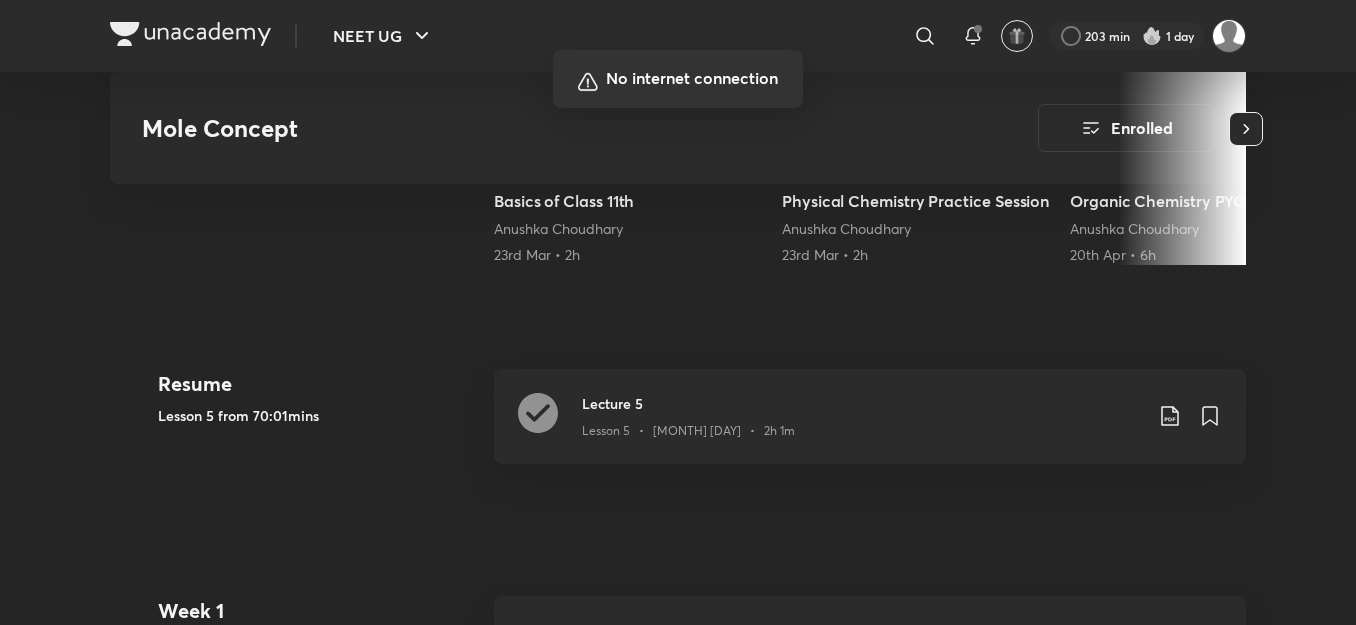 click at bounding box center [678, 312] 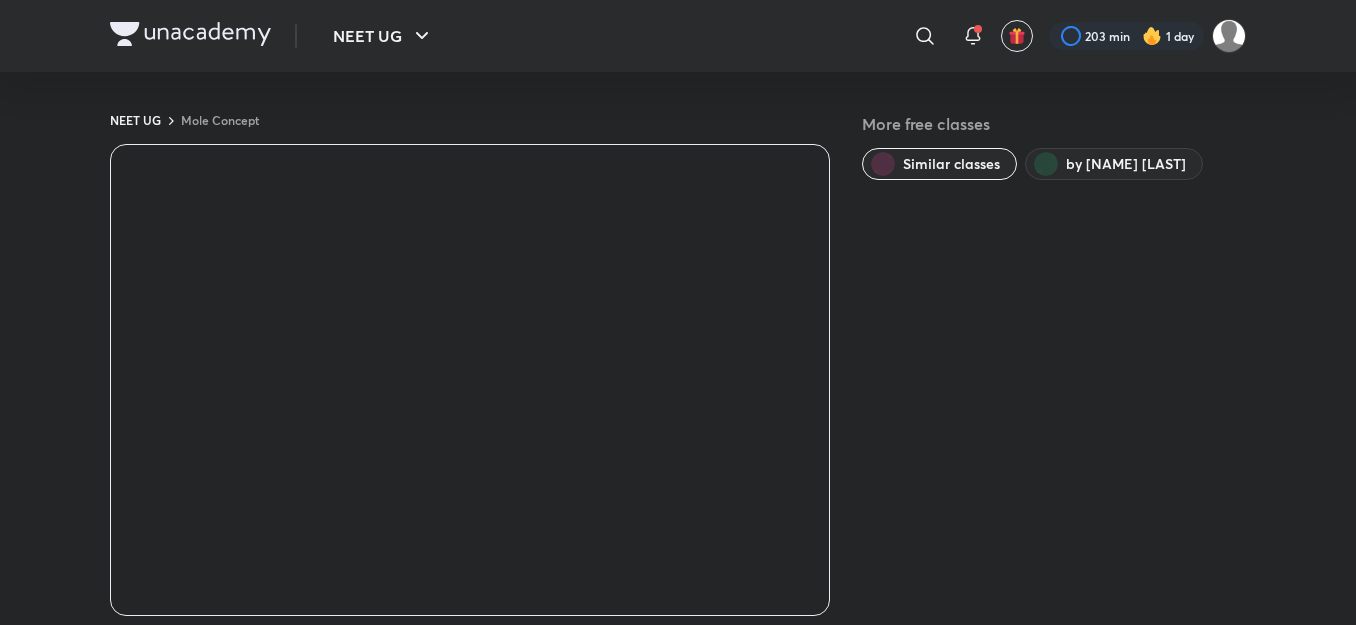 scroll, scrollTop: 0, scrollLeft: 0, axis: both 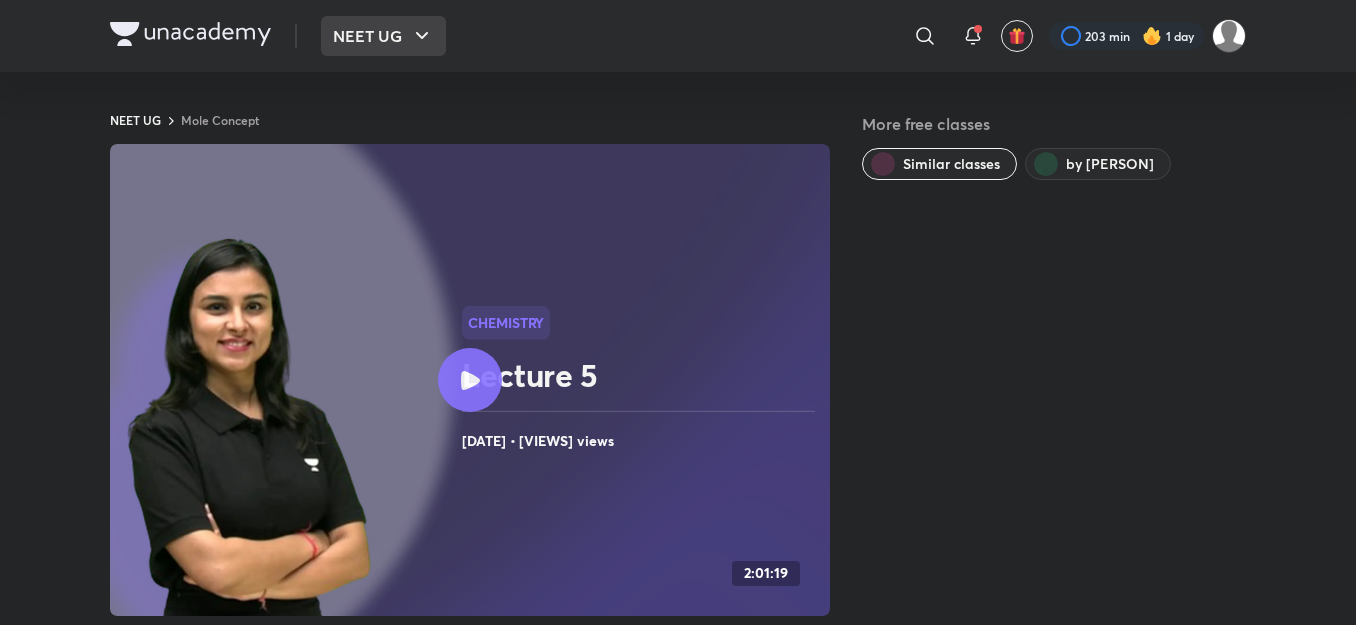 click on "NEET UG" at bounding box center [383, 36] 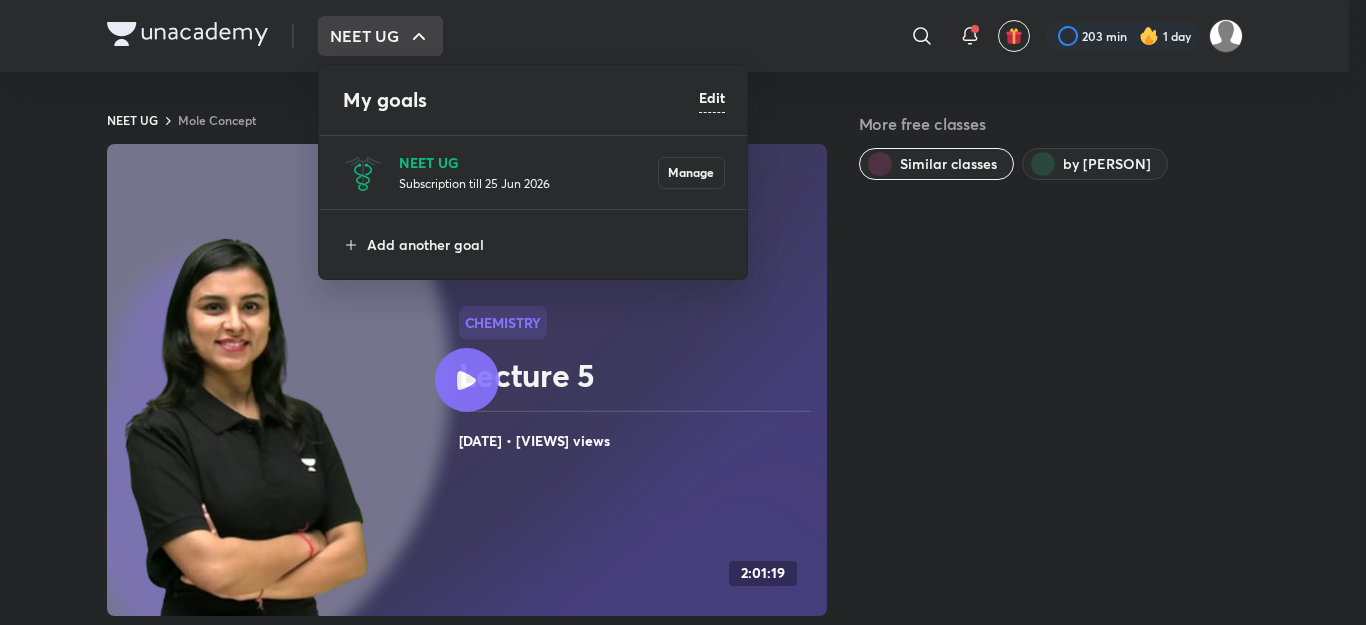 click on "NEET UG" at bounding box center (528, 162) 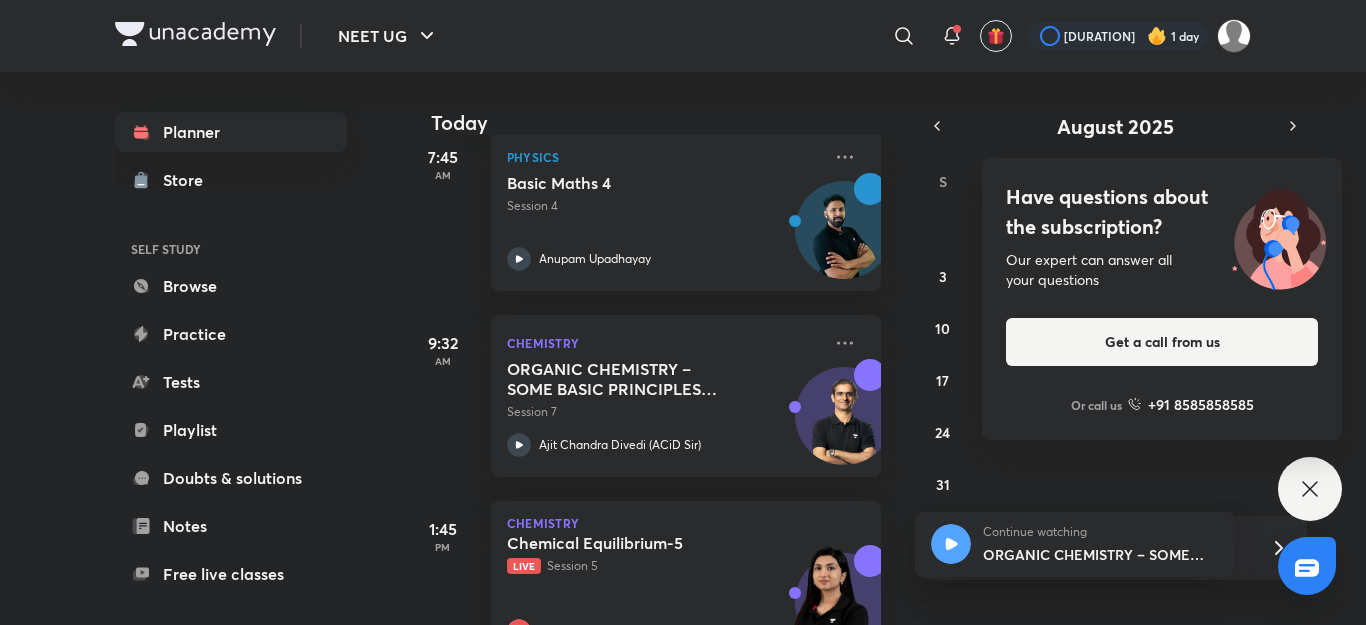 scroll, scrollTop: 378, scrollLeft: 0, axis: vertical 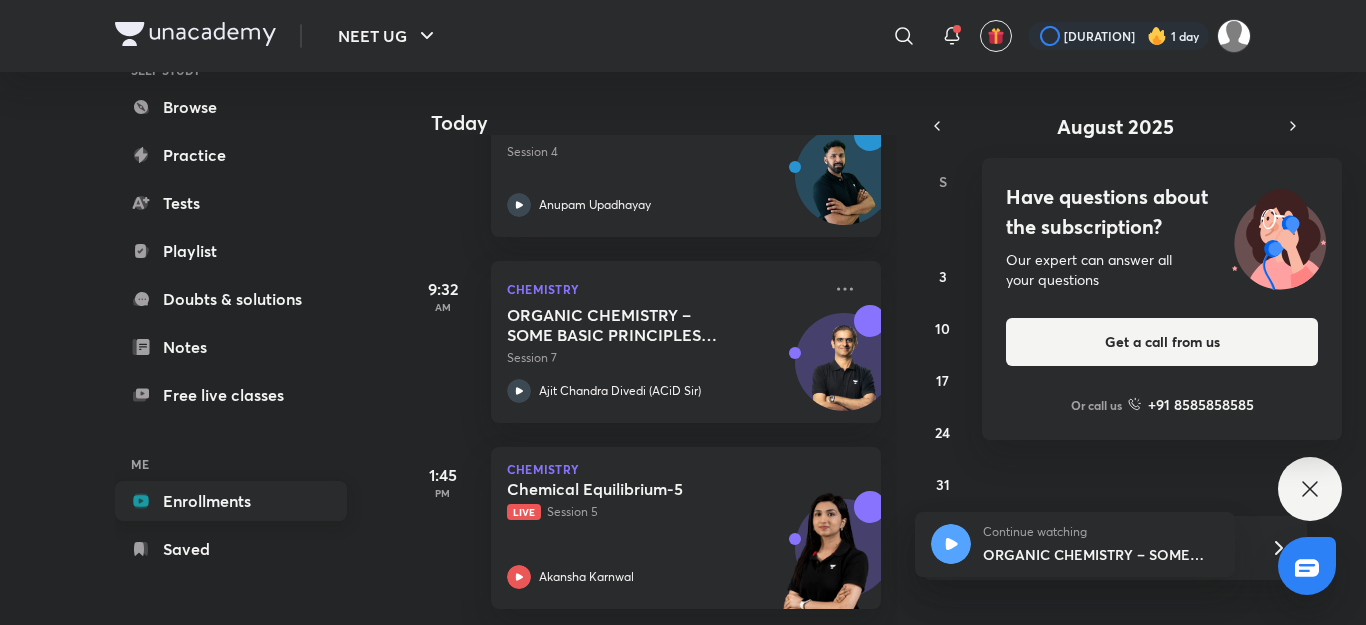click on "Enrollments" at bounding box center [231, 501] 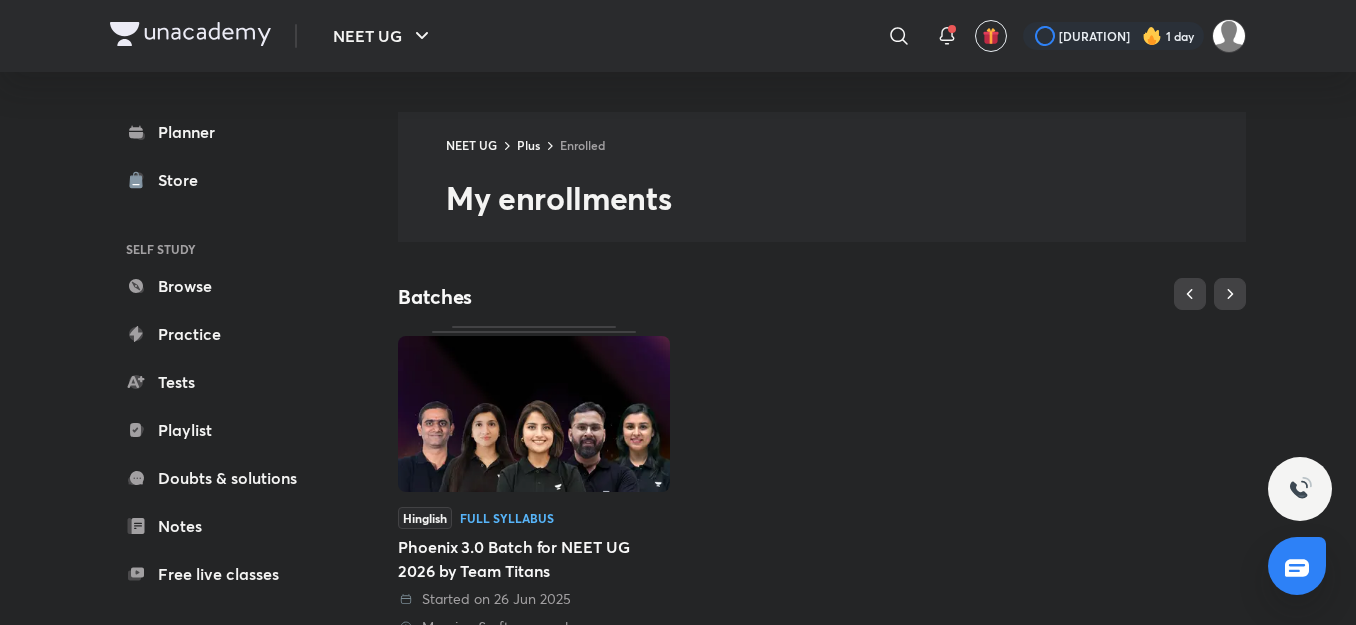 scroll, scrollTop: 541, scrollLeft: 0, axis: vertical 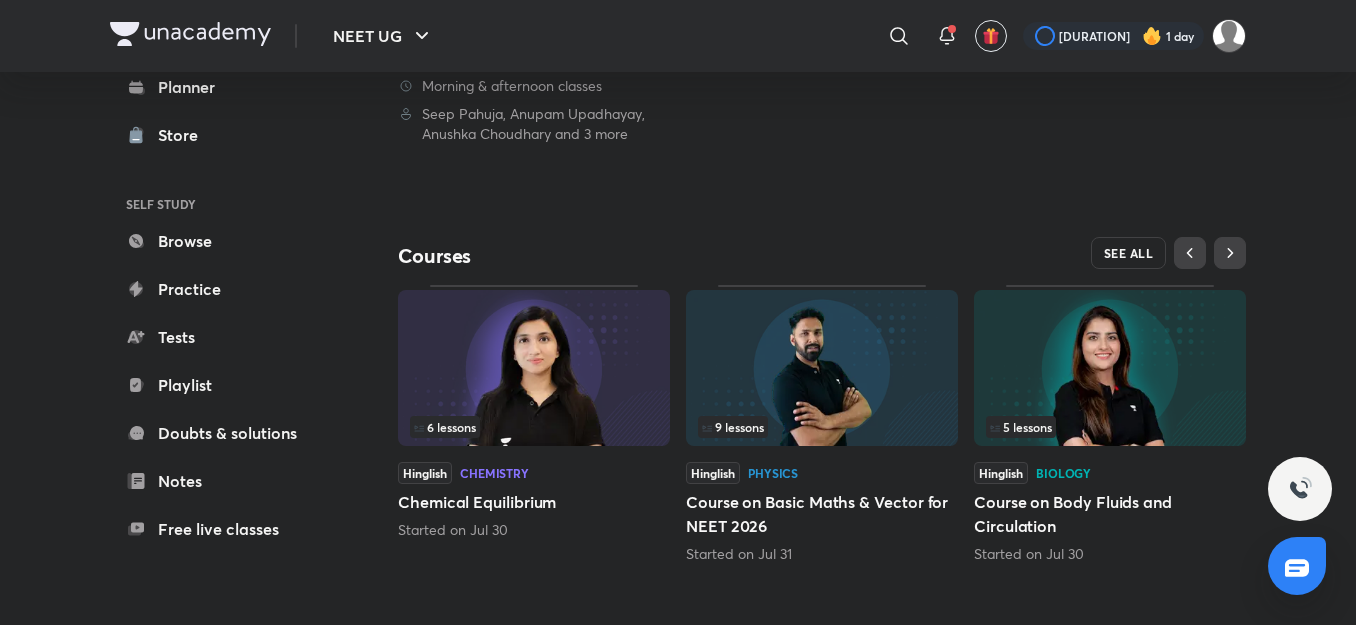 click on "SEE ALL" at bounding box center [1129, 253] 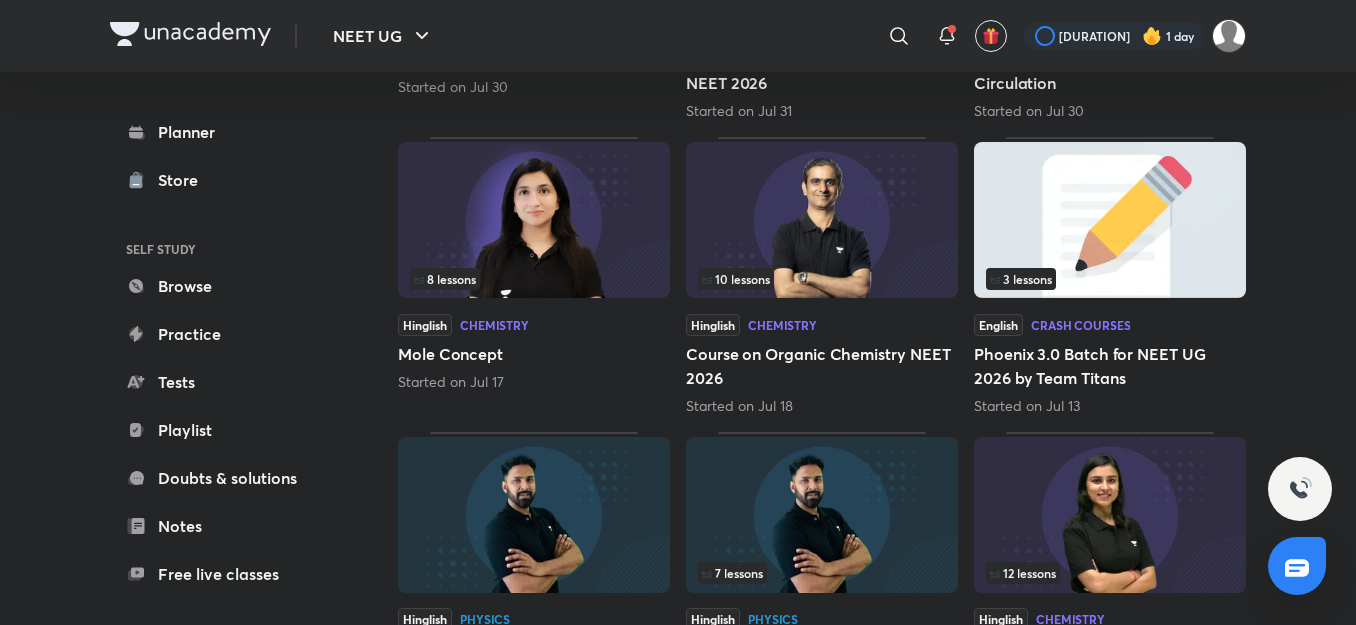 scroll, scrollTop: 943, scrollLeft: 0, axis: vertical 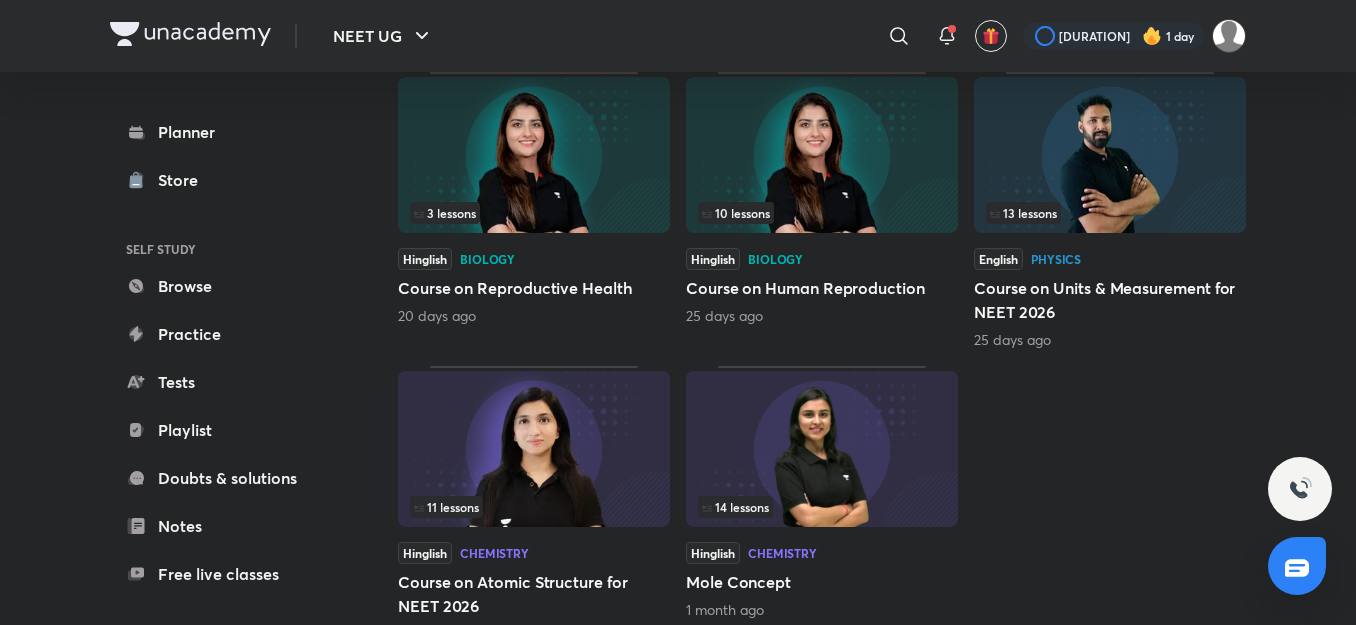 click at bounding box center [822, 449] 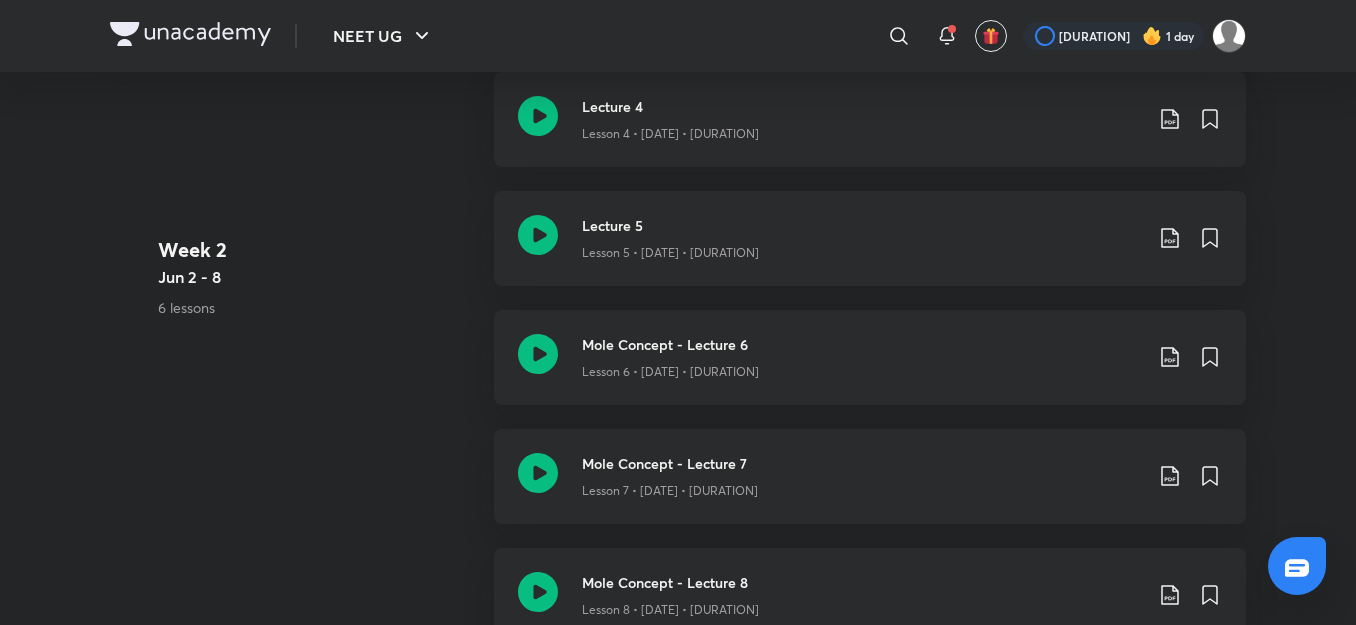 scroll, scrollTop: 0, scrollLeft: 0, axis: both 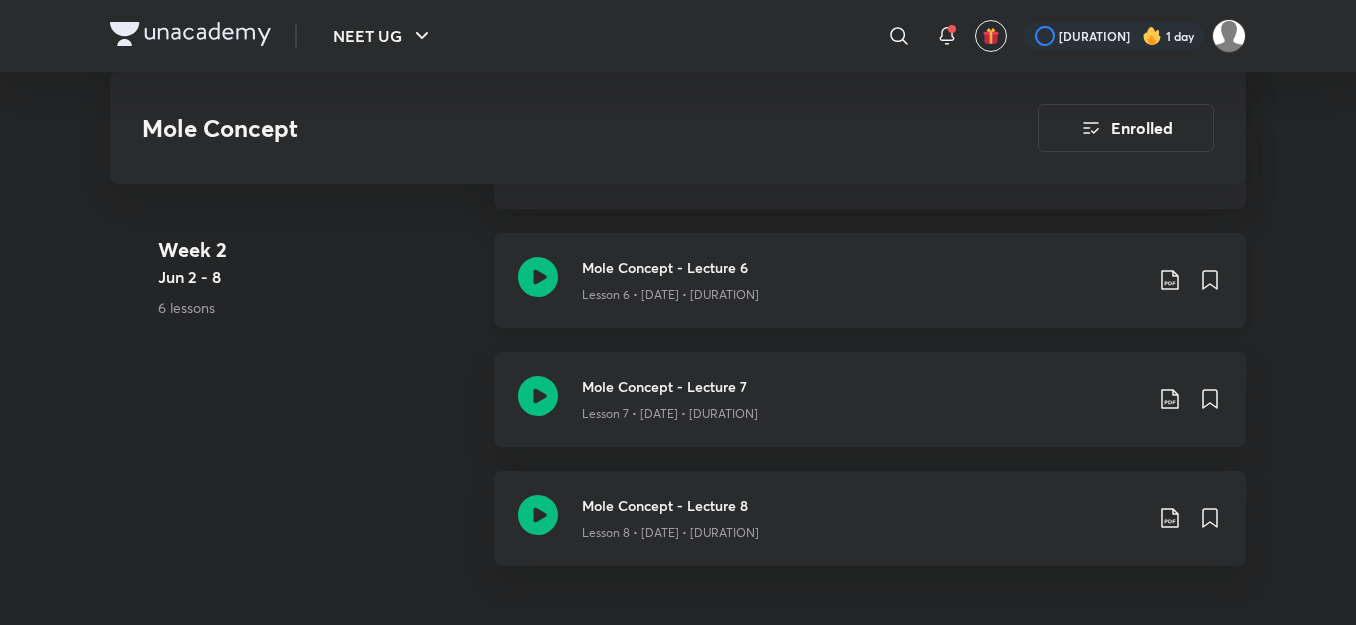 click 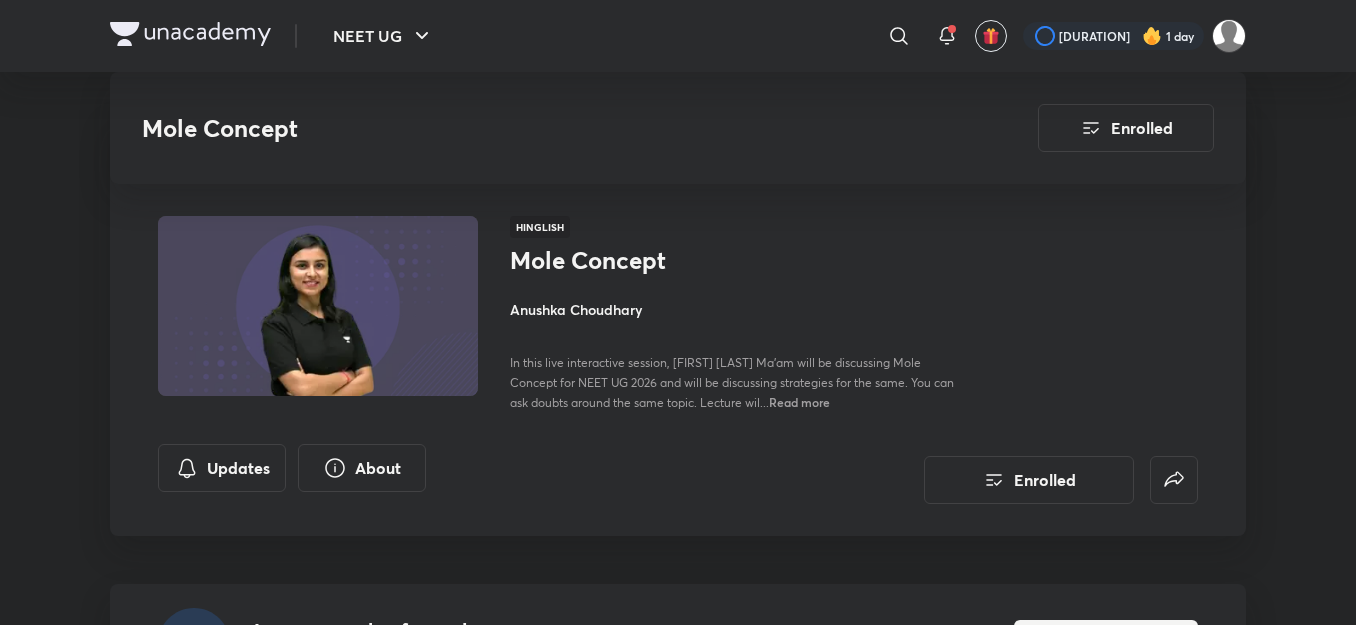 scroll, scrollTop: 1794, scrollLeft: 0, axis: vertical 